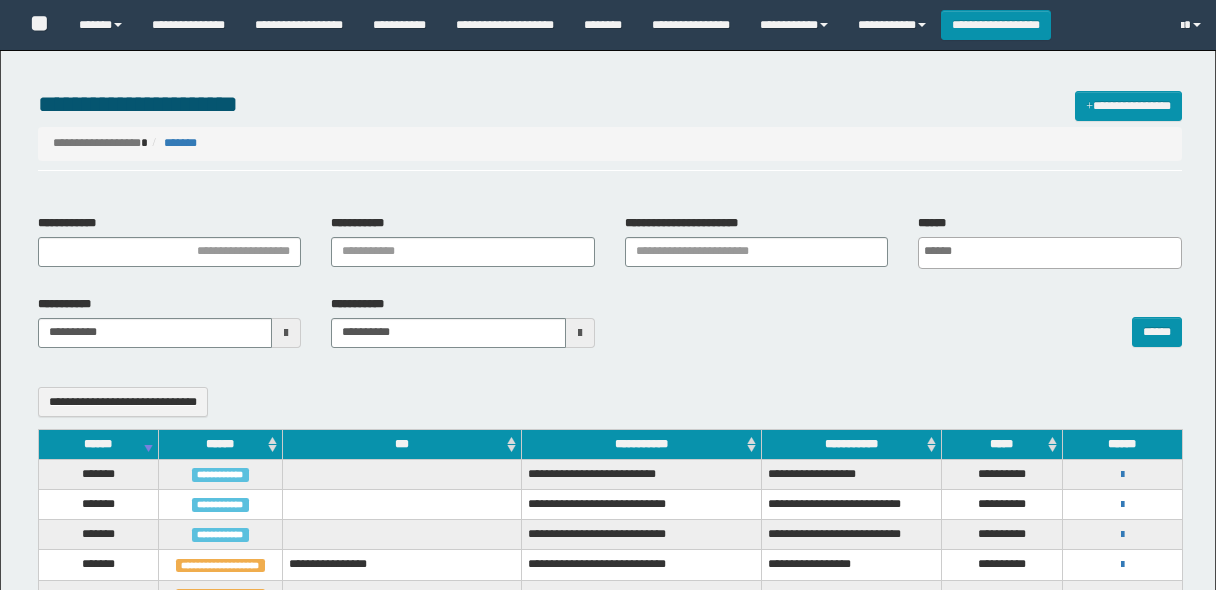 select 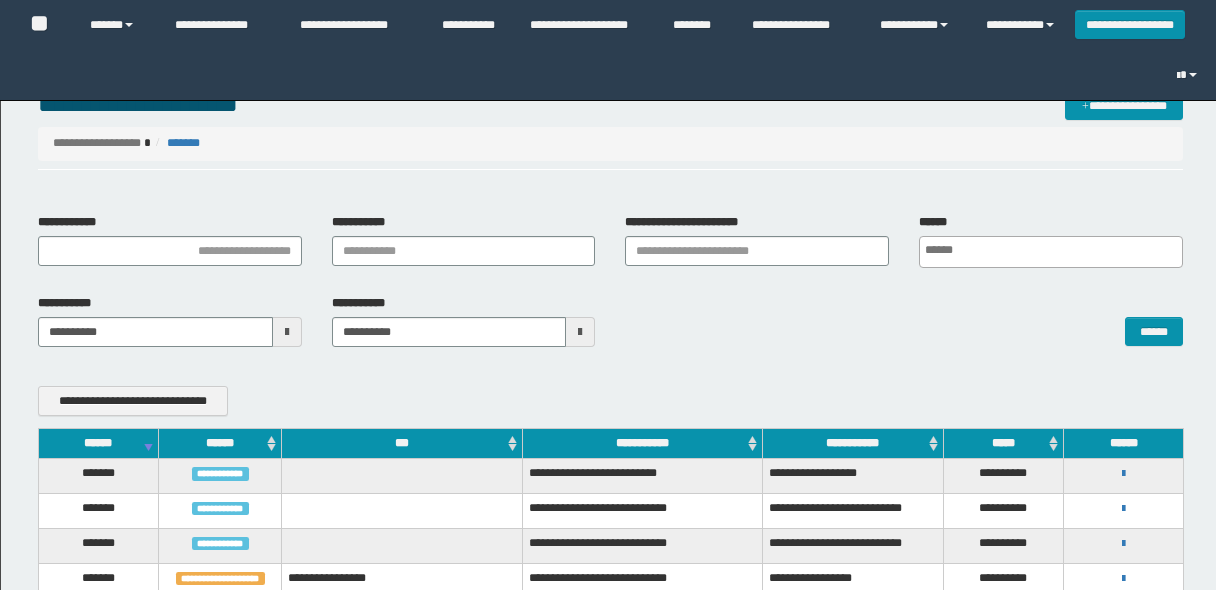 scroll, scrollTop: 247, scrollLeft: 0, axis: vertical 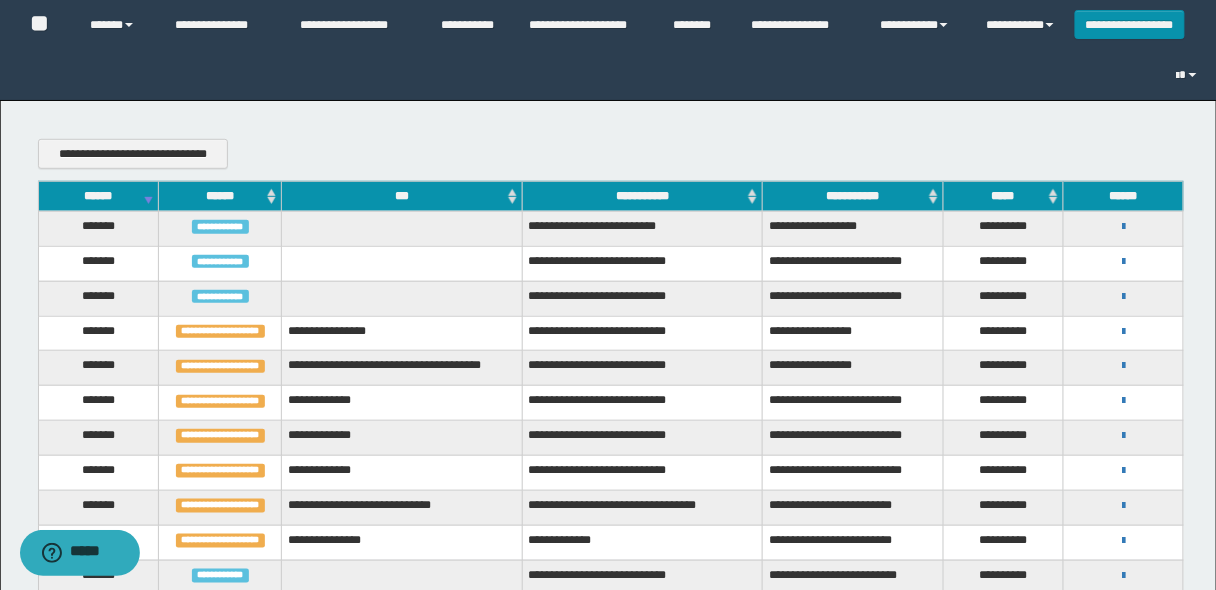 click on "******" at bounding box center (98, 196) 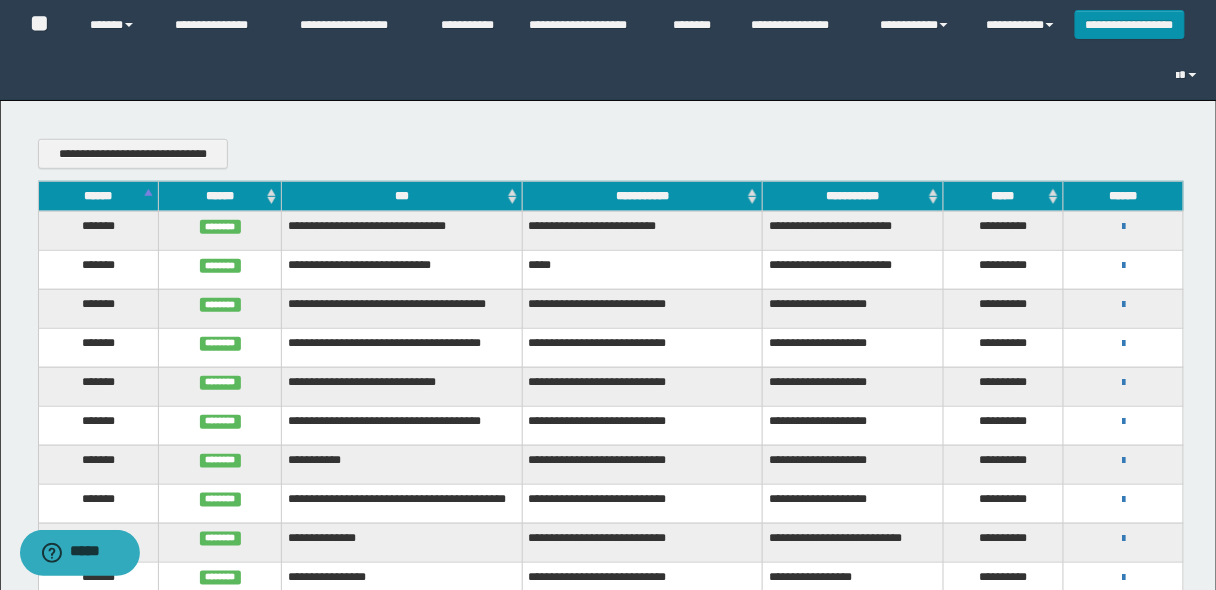 click on "******" at bounding box center [98, 196] 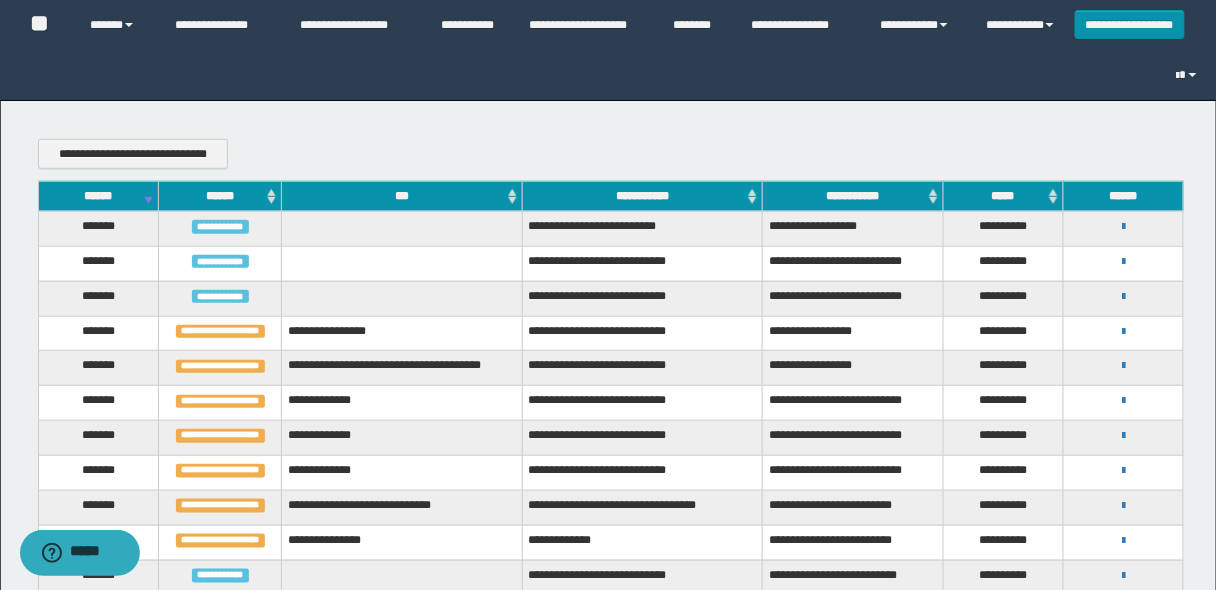 click on "******" at bounding box center [98, 196] 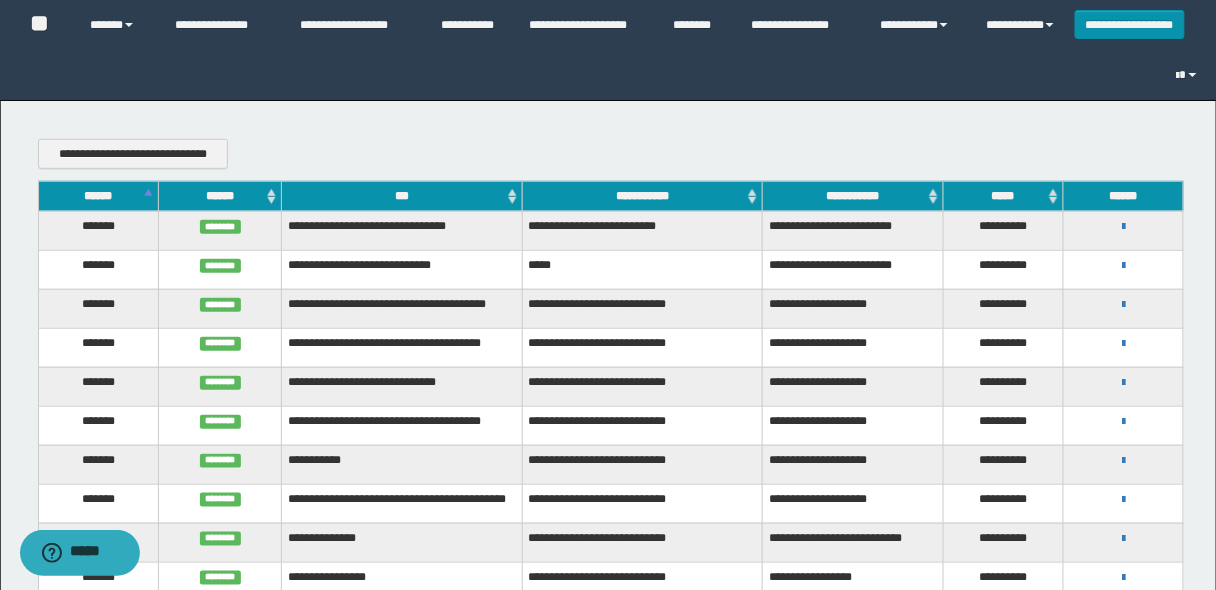 click on "******" at bounding box center (98, 196) 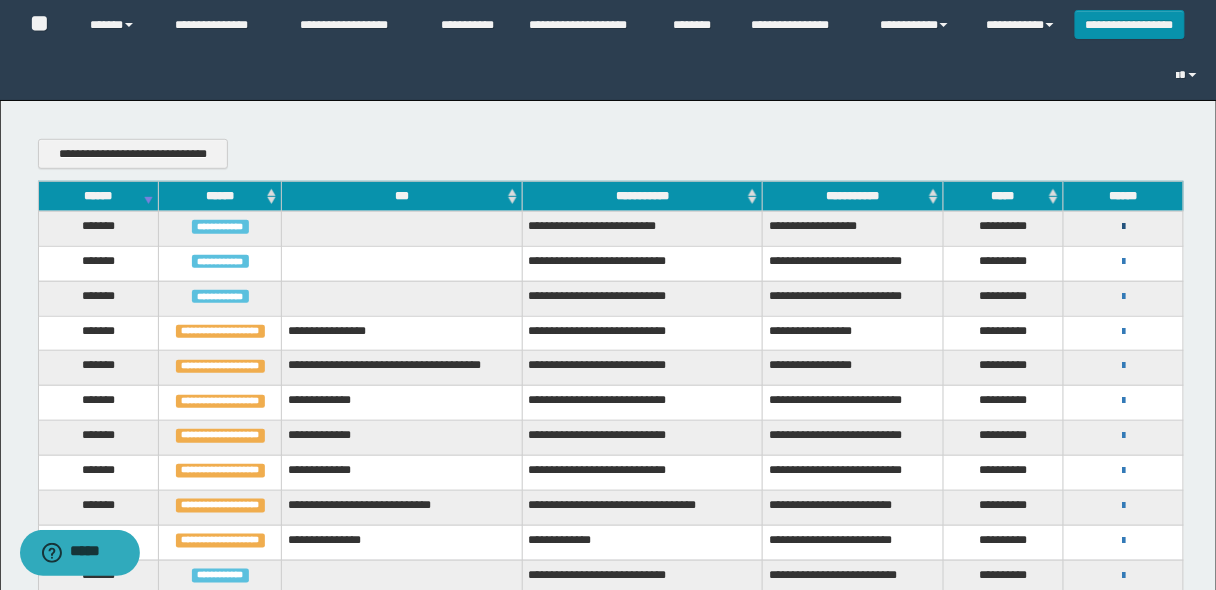 click at bounding box center [1123, 227] 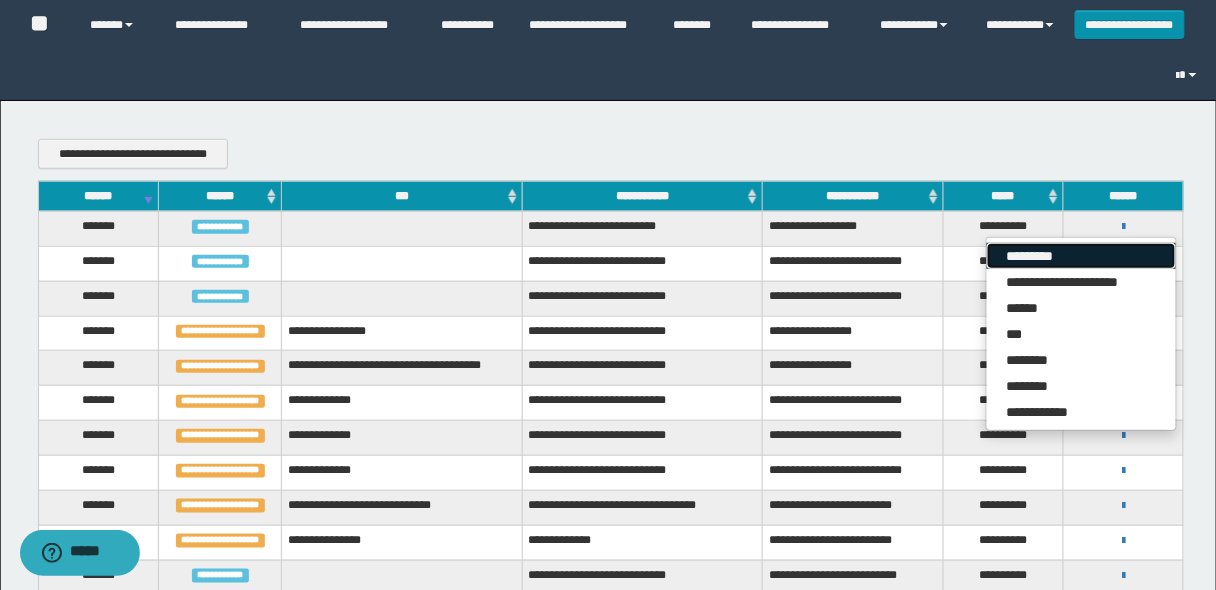 click on "*********" at bounding box center [1081, 256] 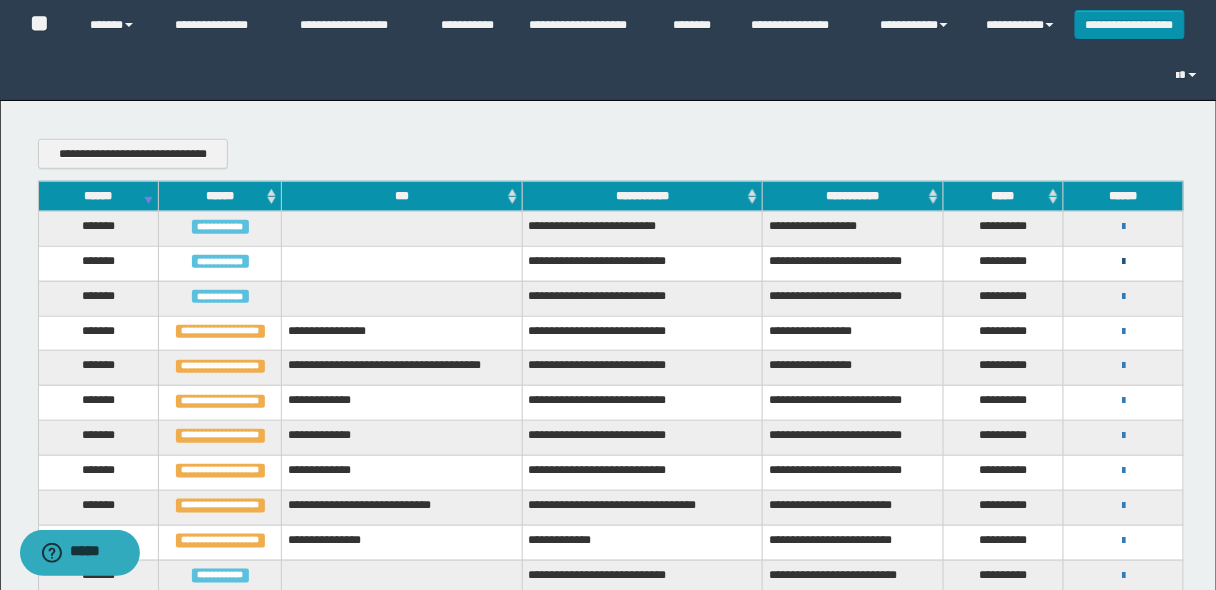 click at bounding box center (1123, 262) 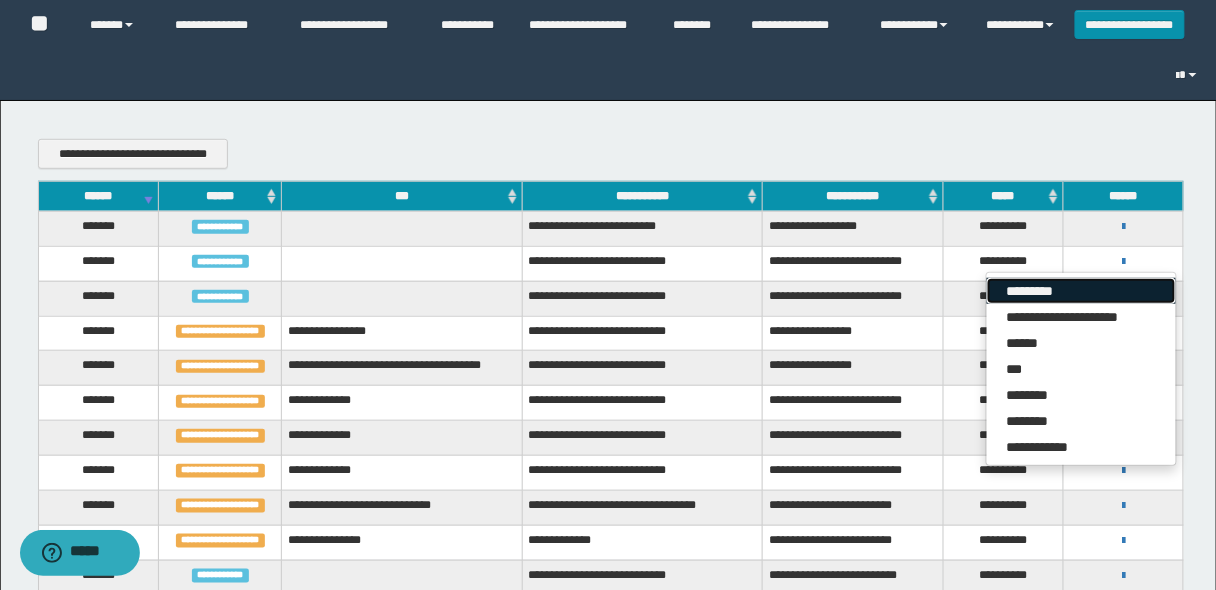 click on "*********" at bounding box center (1081, 291) 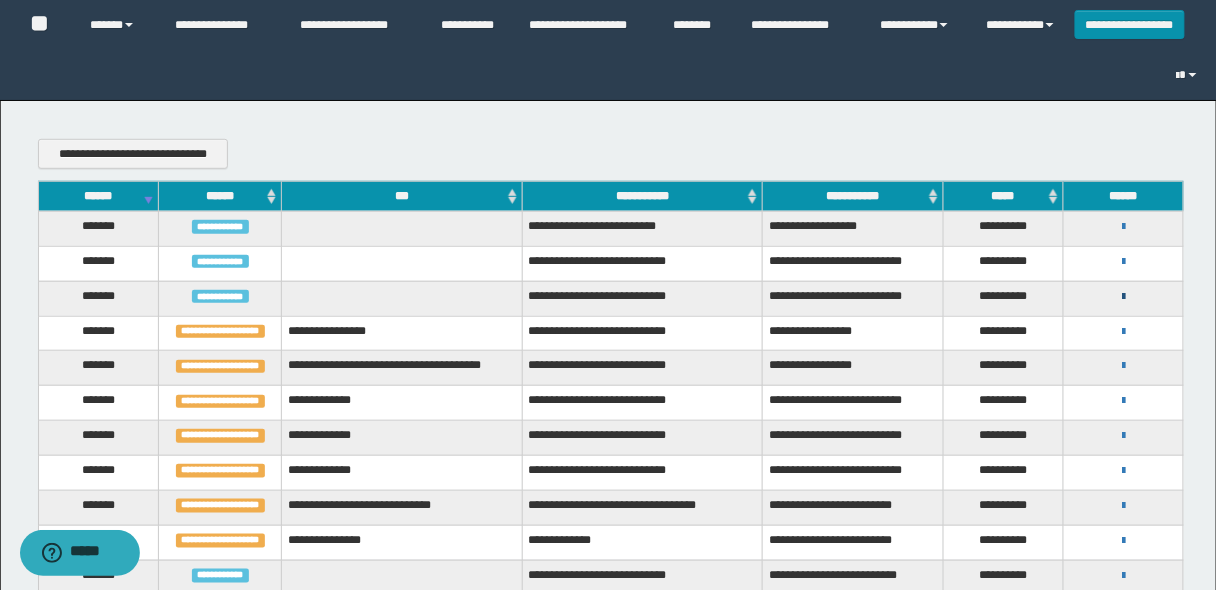 click at bounding box center (1123, 297) 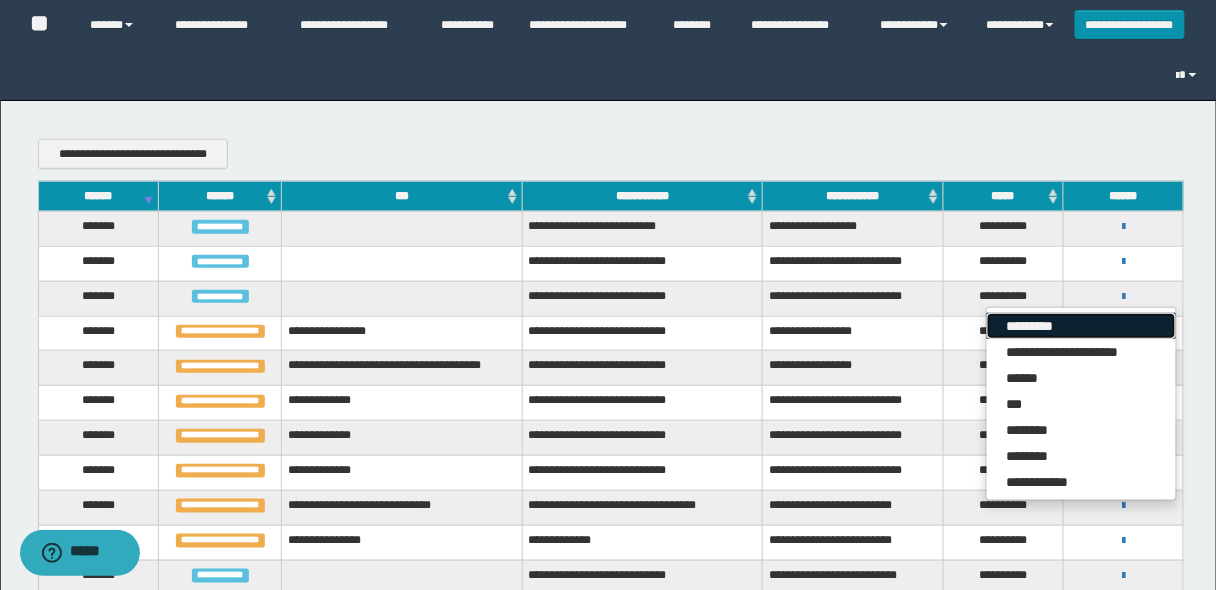 click on "*********" at bounding box center [1081, 326] 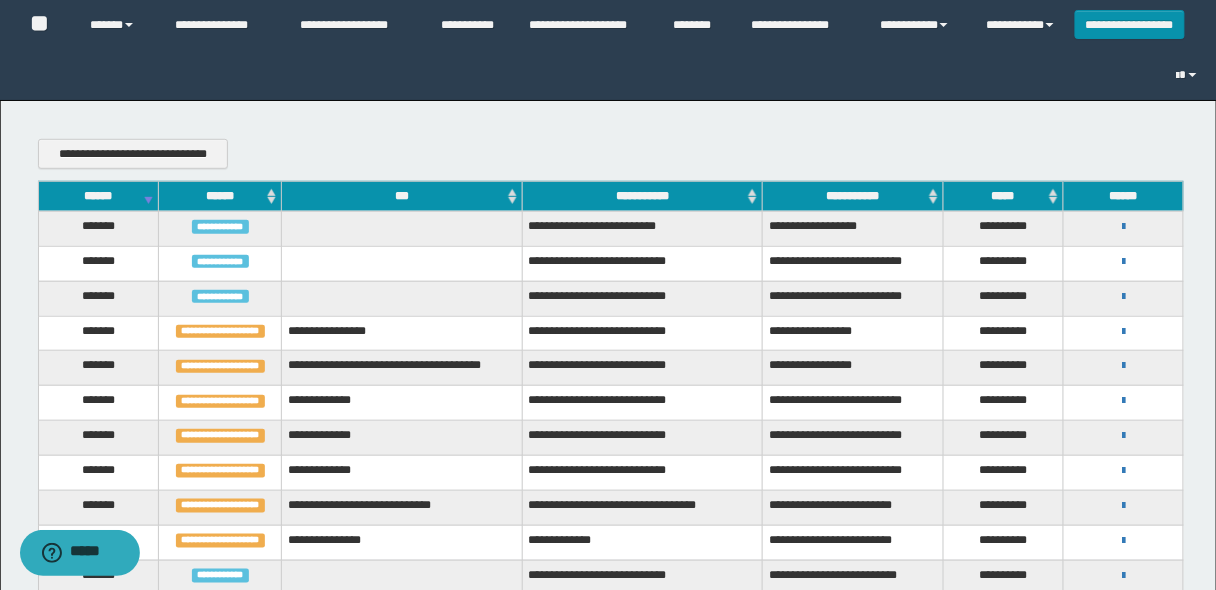 click on "******" at bounding box center [98, 196] 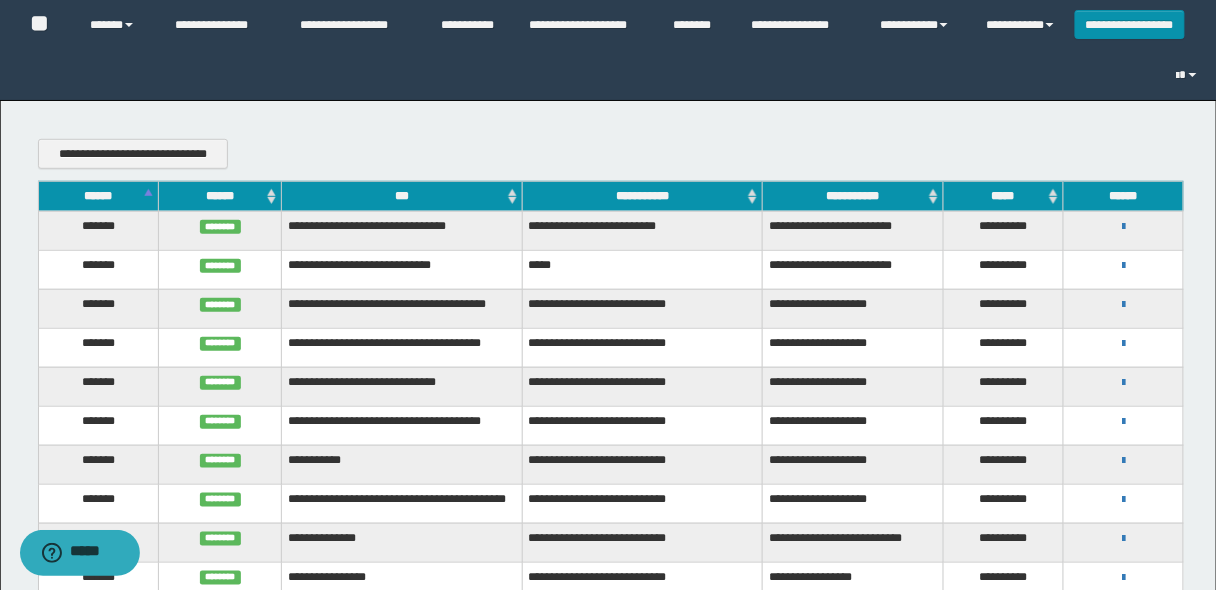 click on "******" at bounding box center (98, 196) 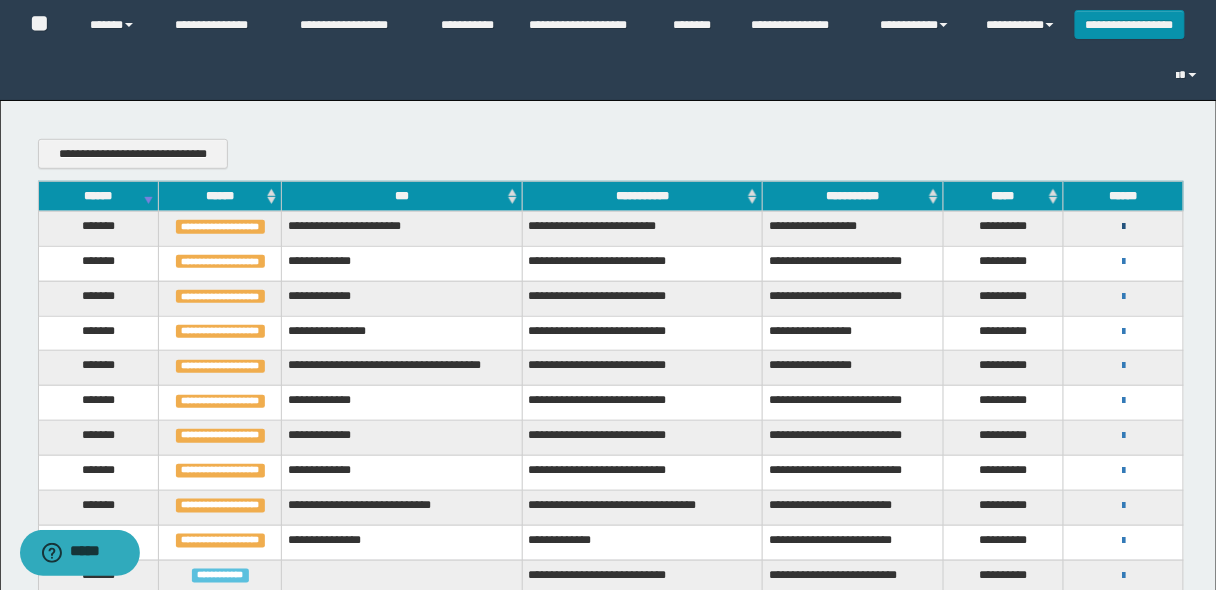 click at bounding box center (1123, 227) 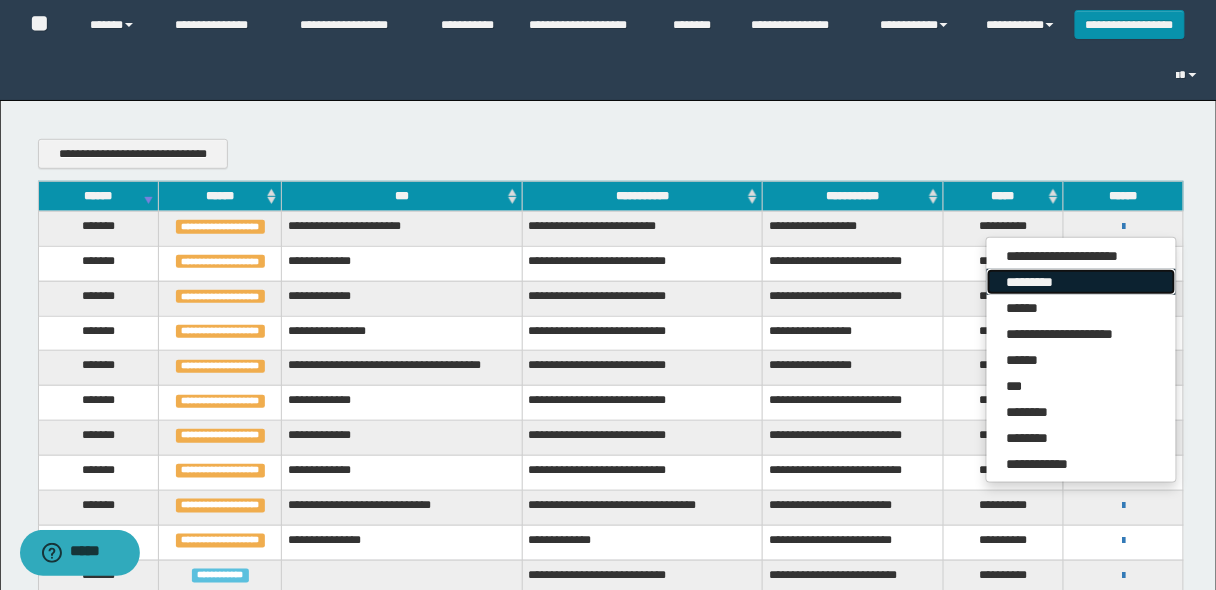 click on "*********" at bounding box center (1081, 282) 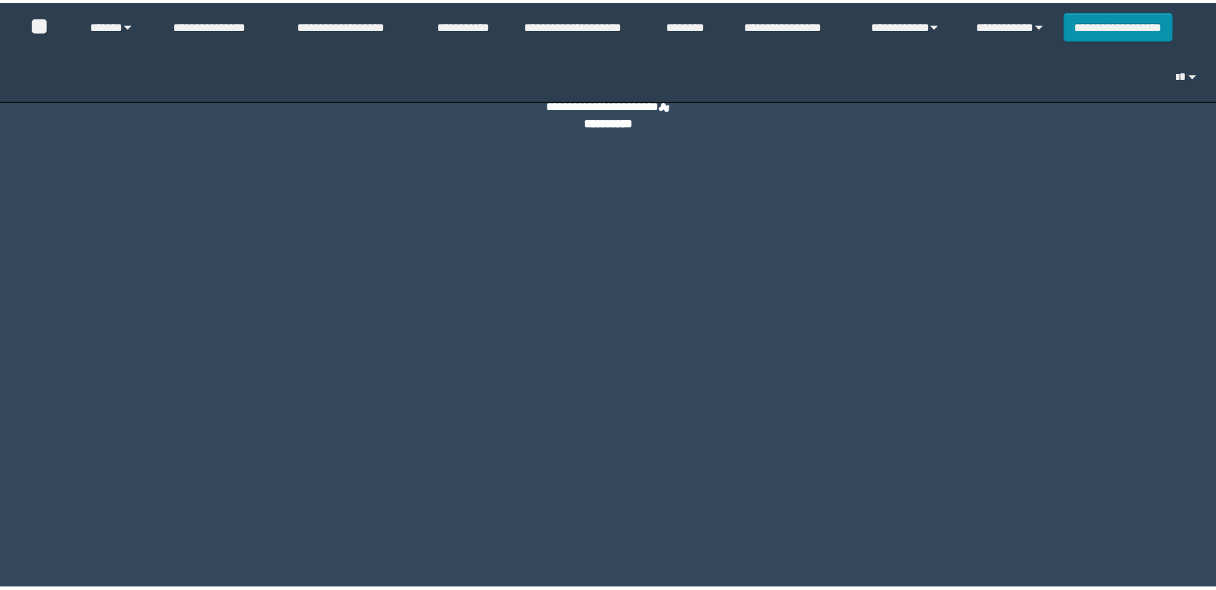 scroll, scrollTop: 0, scrollLeft: 0, axis: both 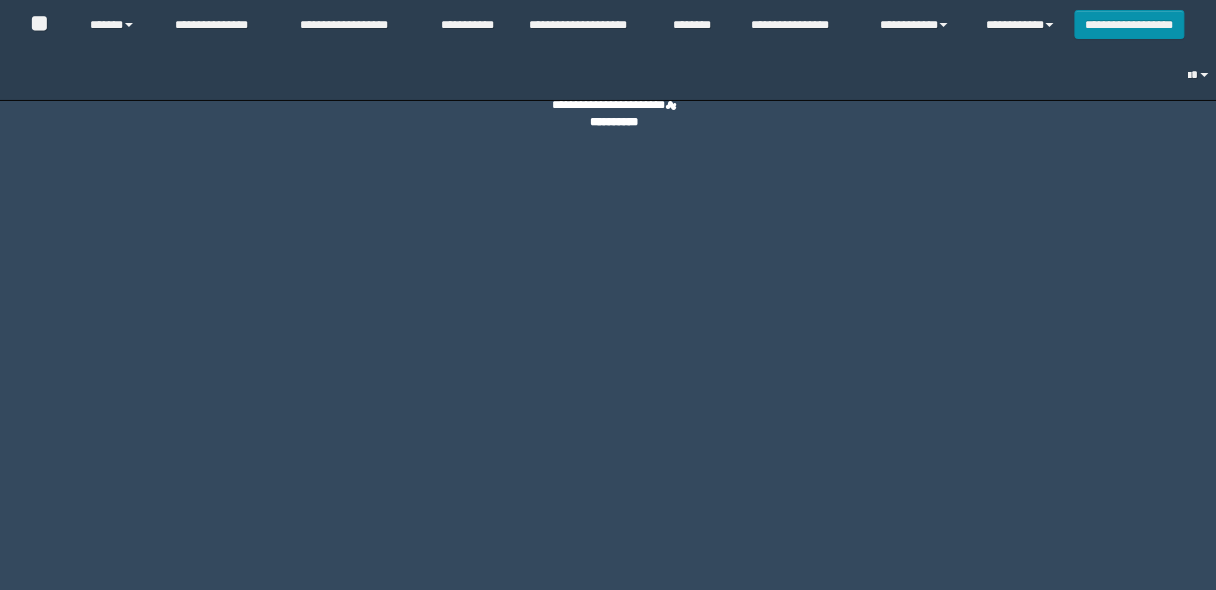 select on "***" 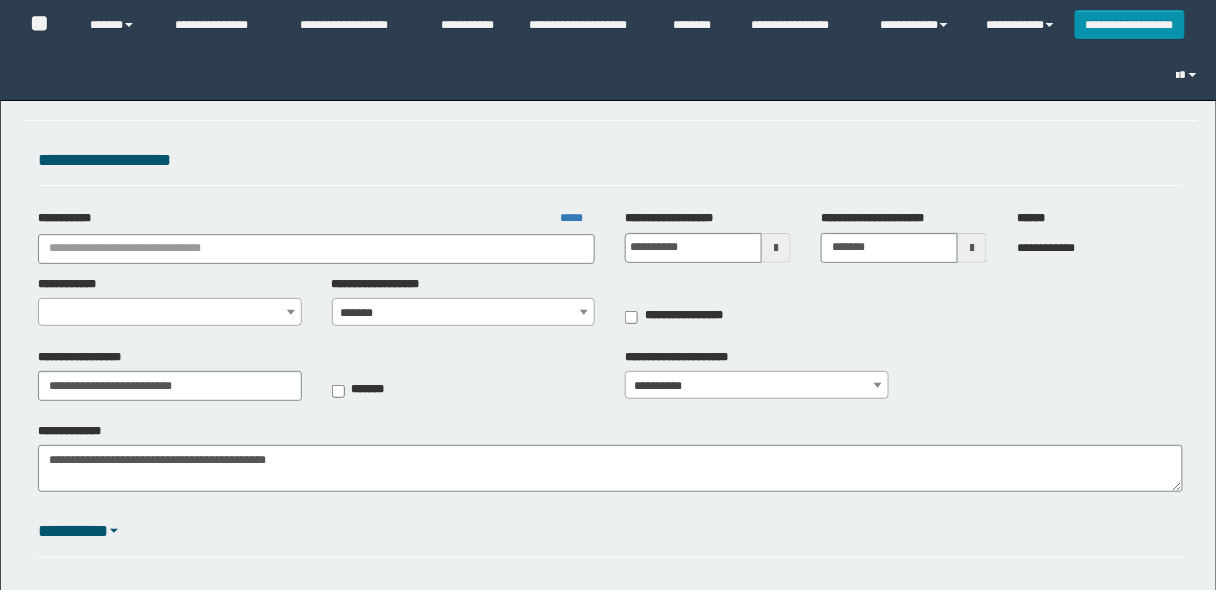 type on "**********" 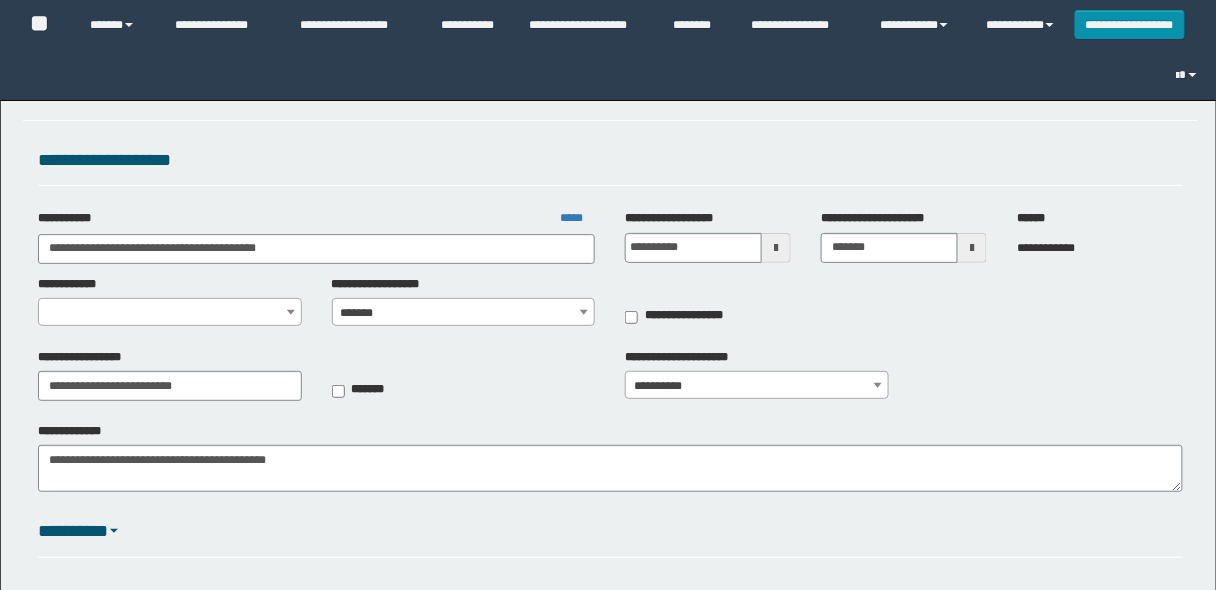 select on "**" 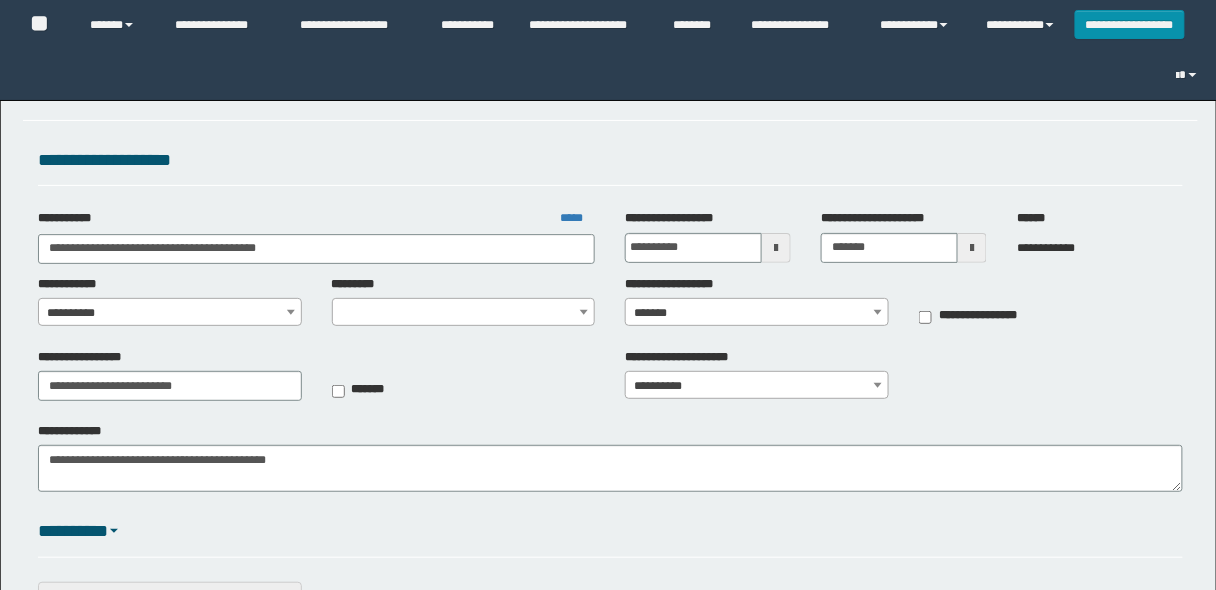 select on "****" 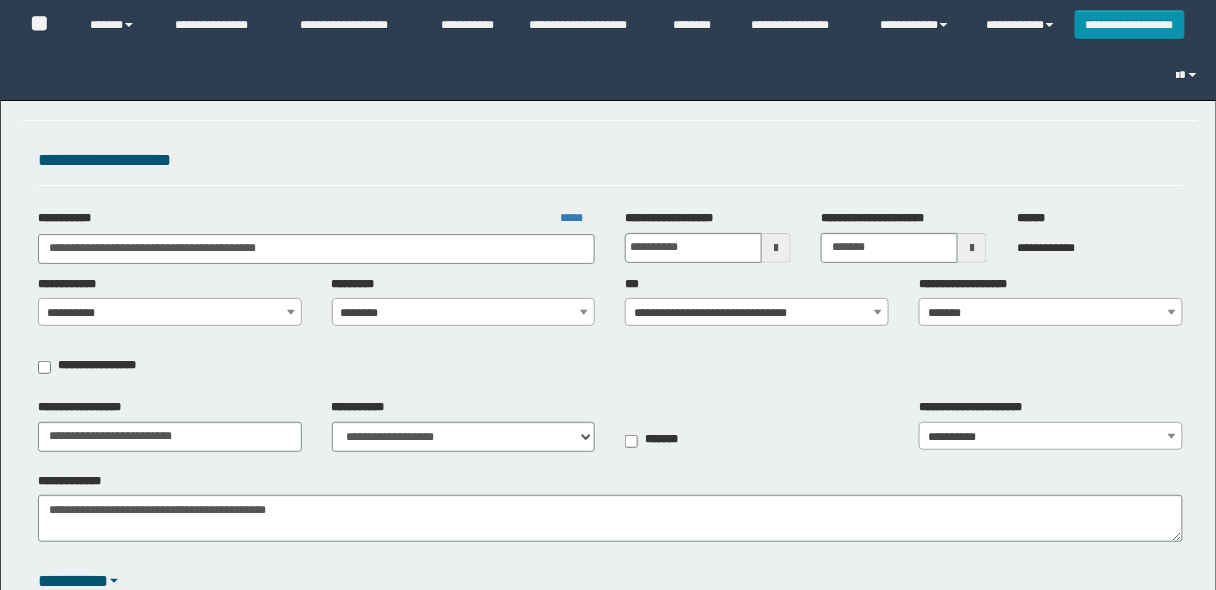 scroll, scrollTop: 0, scrollLeft: 0, axis: both 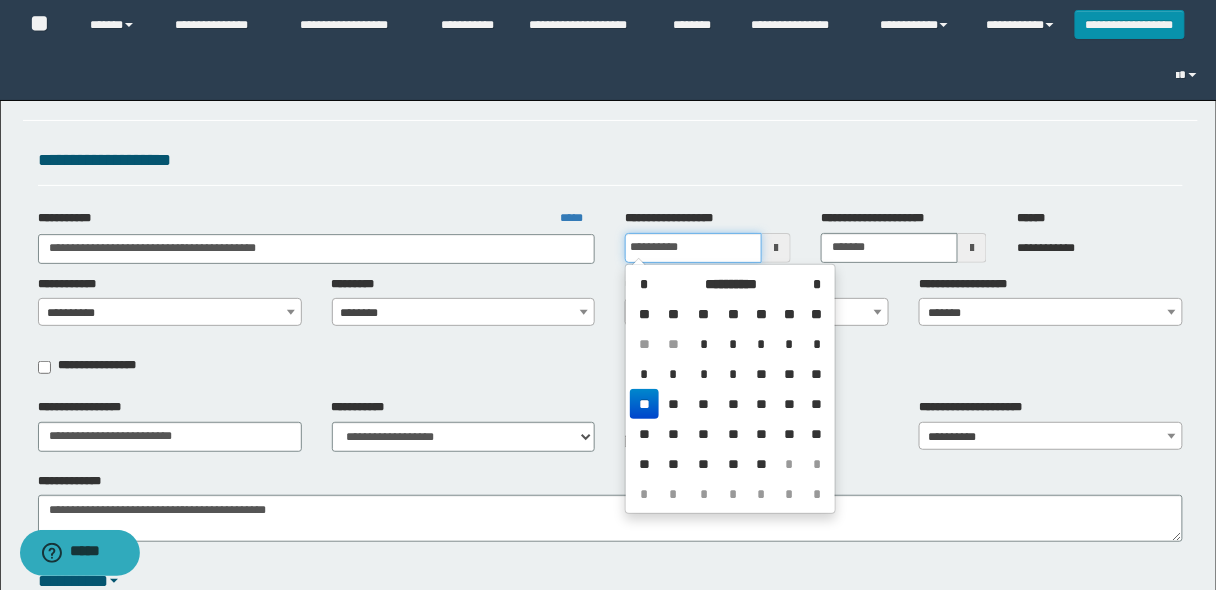 click on "**********" at bounding box center (693, 248) 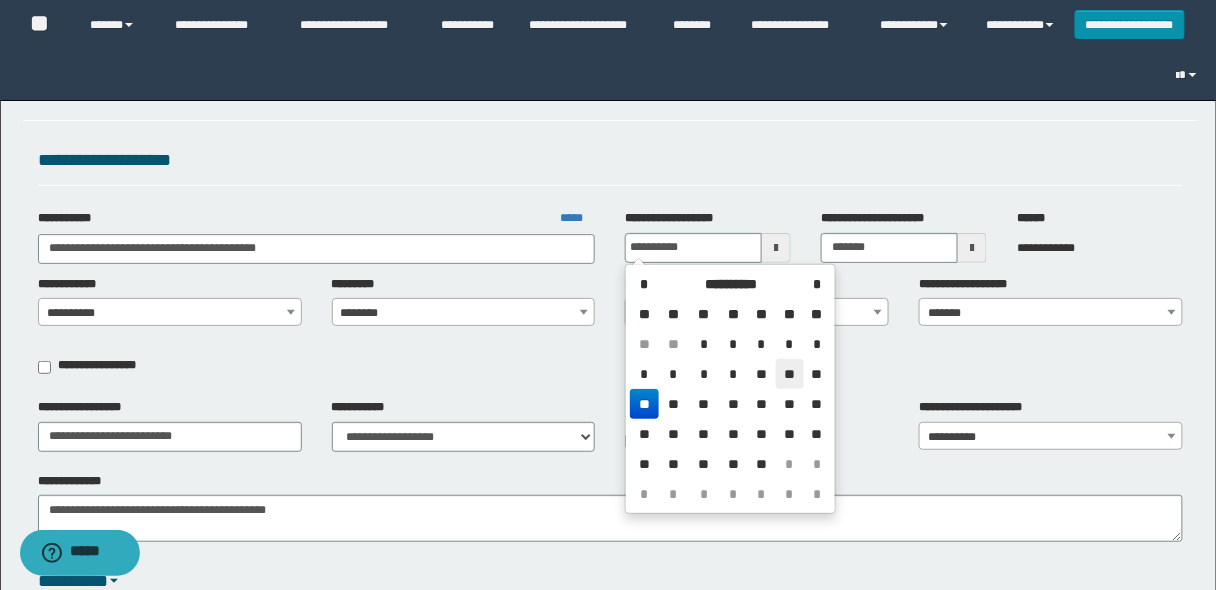 click on "**" at bounding box center (790, 374) 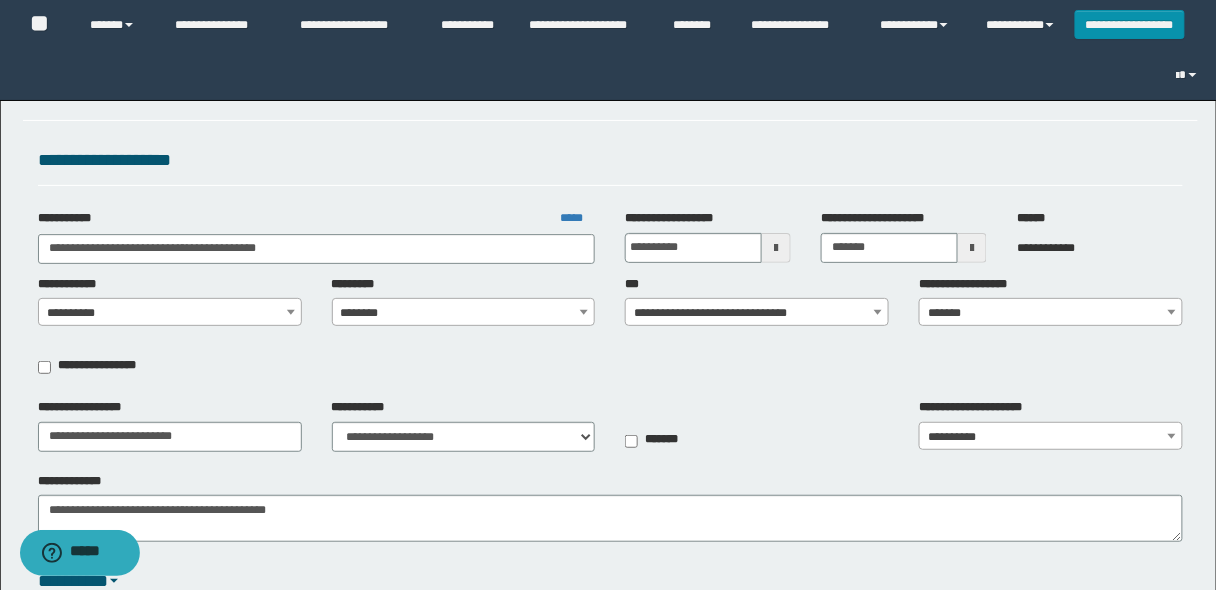 click on "**********" at bounding box center (757, 313) 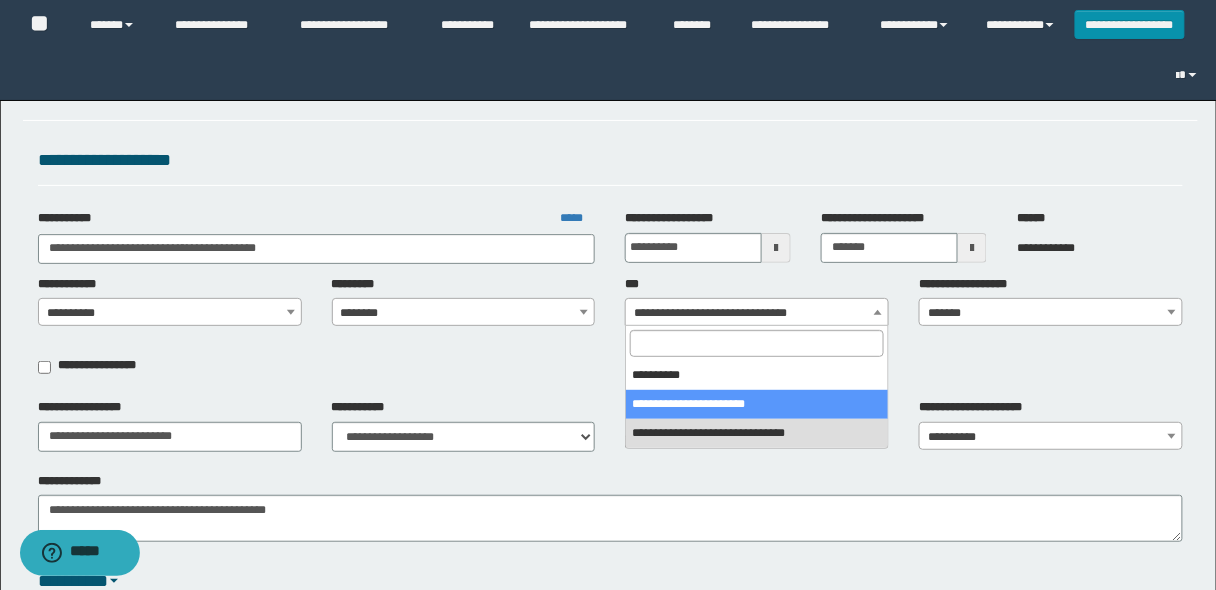 select on "***" 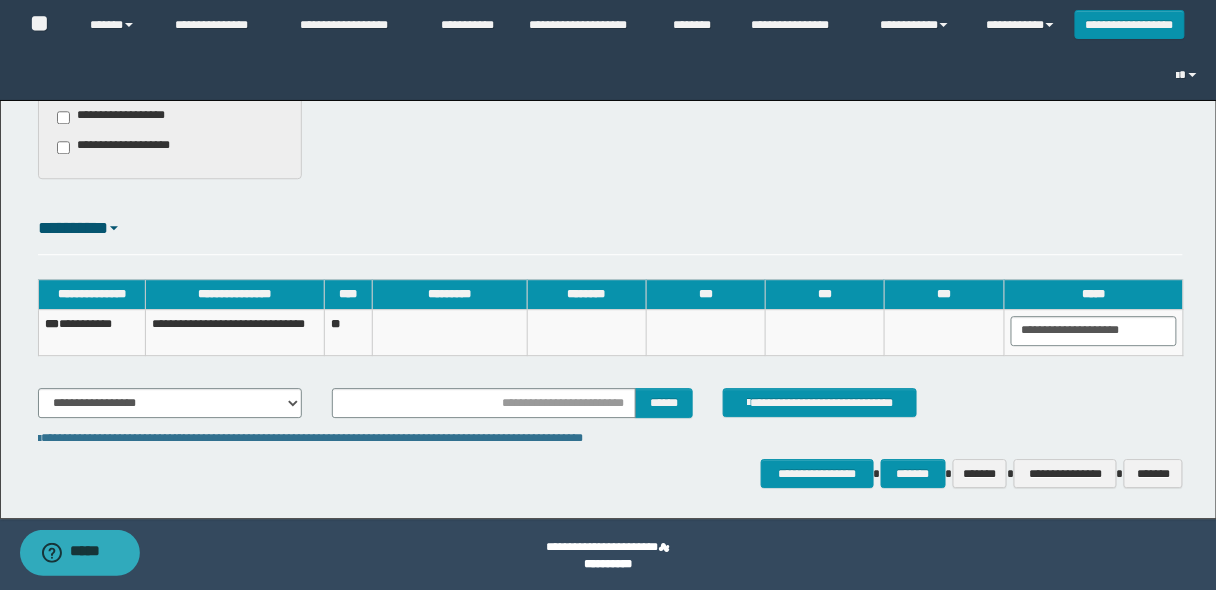 scroll, scrollTop: 1249, scrollLeft: 0, axis: vertical 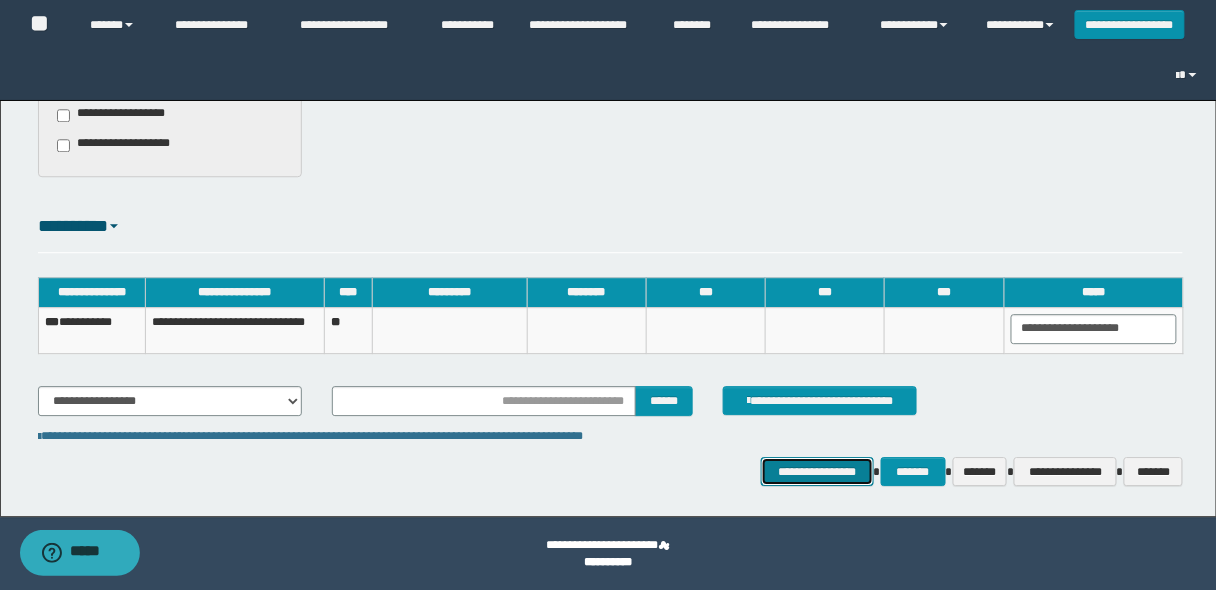 click on "**********" at bounding box center (817, 471) 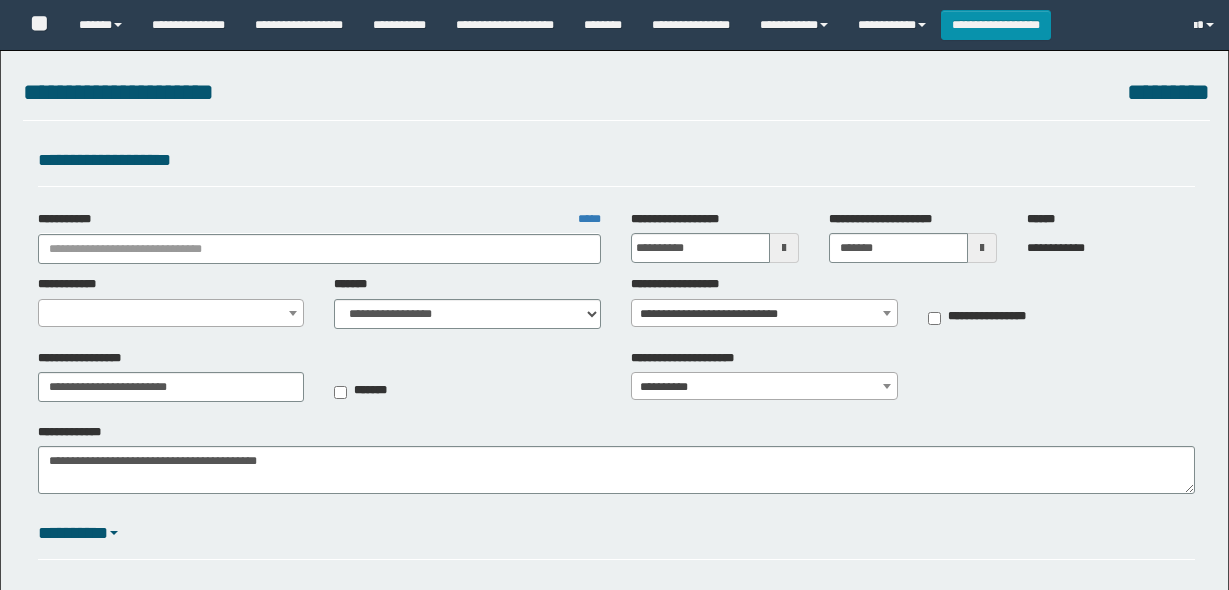 select on "*" 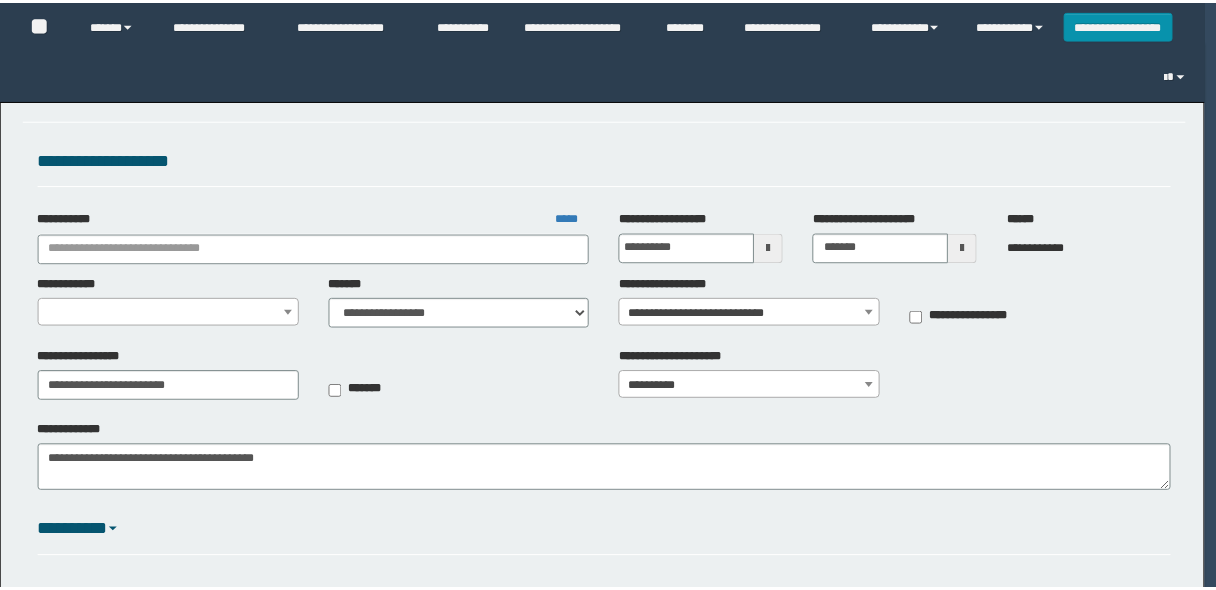 scroll, scrollTop: 0, scrollLeft: 0, axis: both 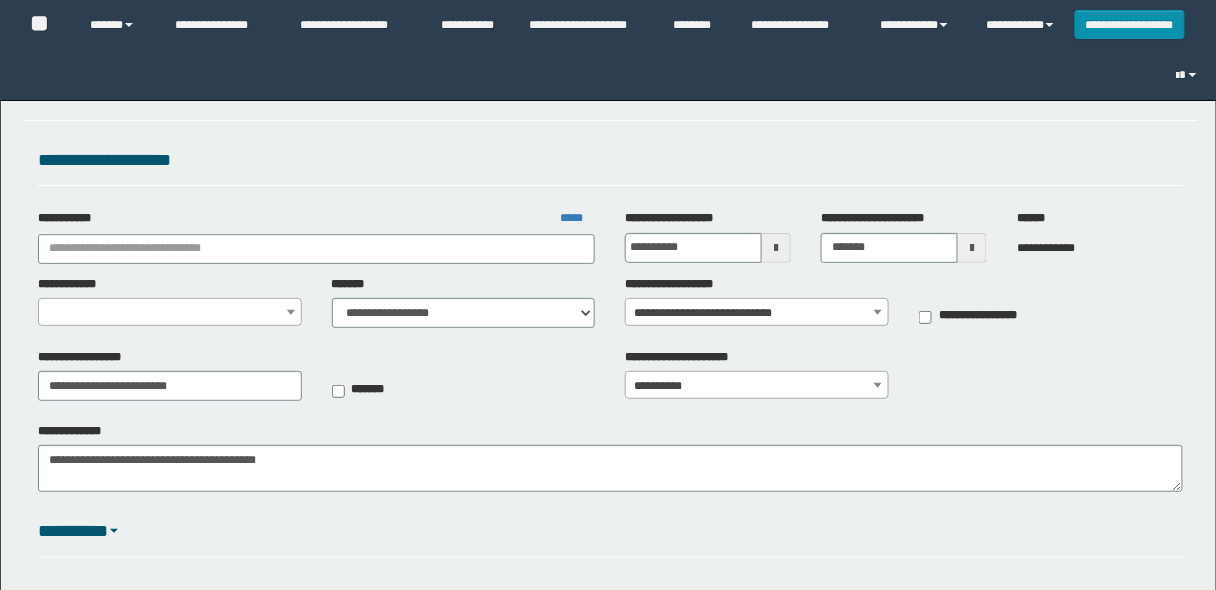type on "**********" 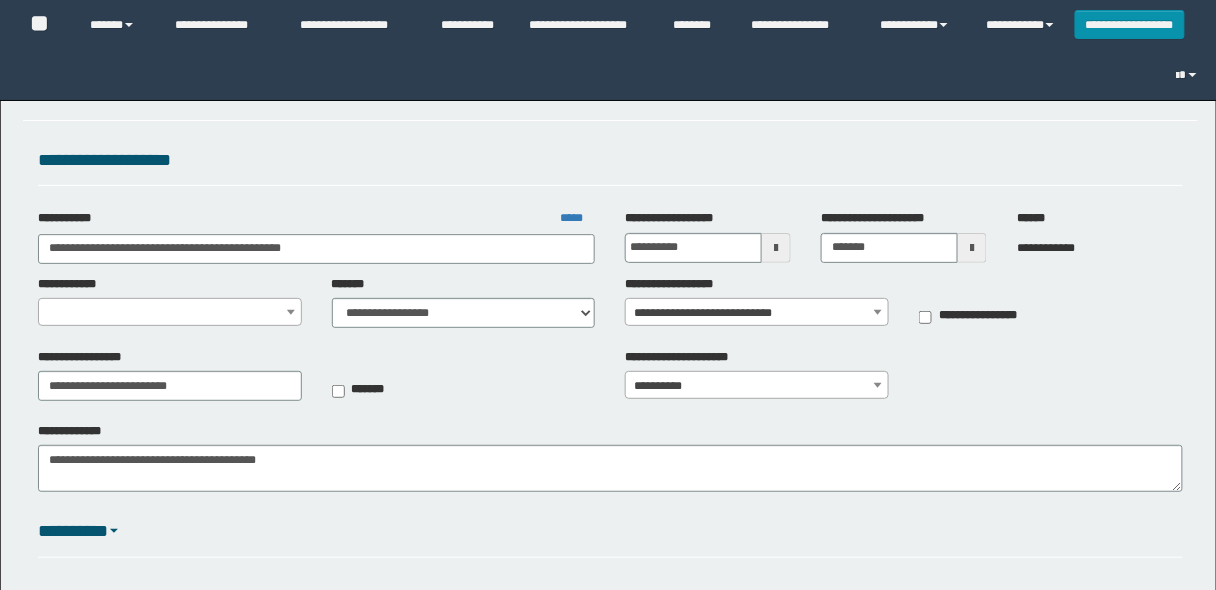 select on "*" 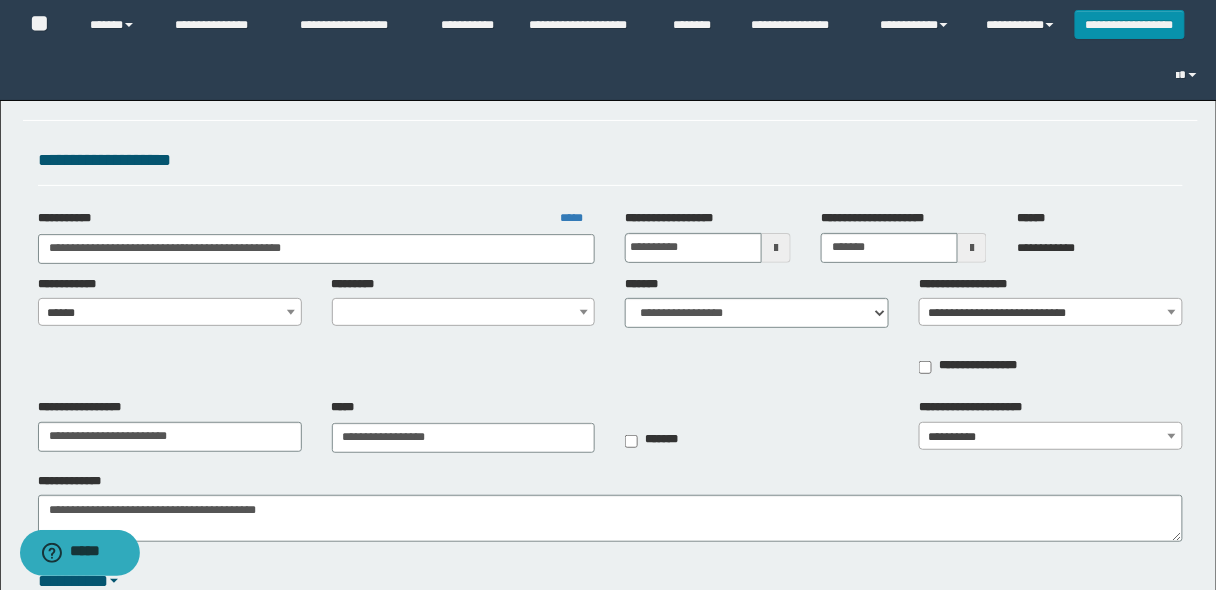 select on "****" 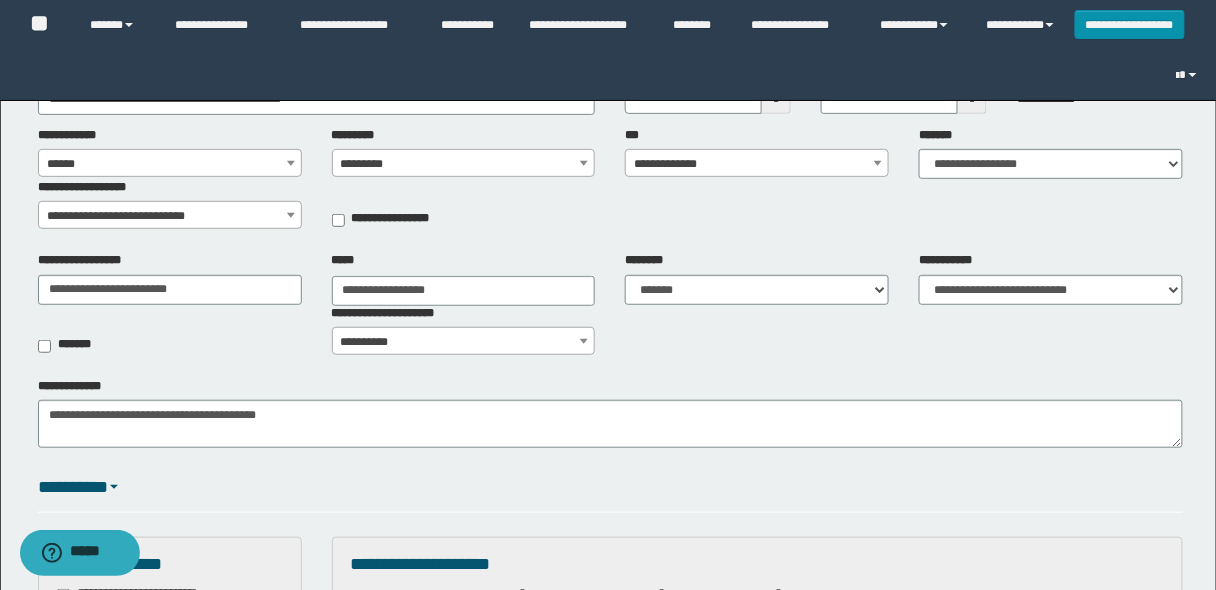 scroll, scrollTop: 0, scrollLeft: 0, axis: both 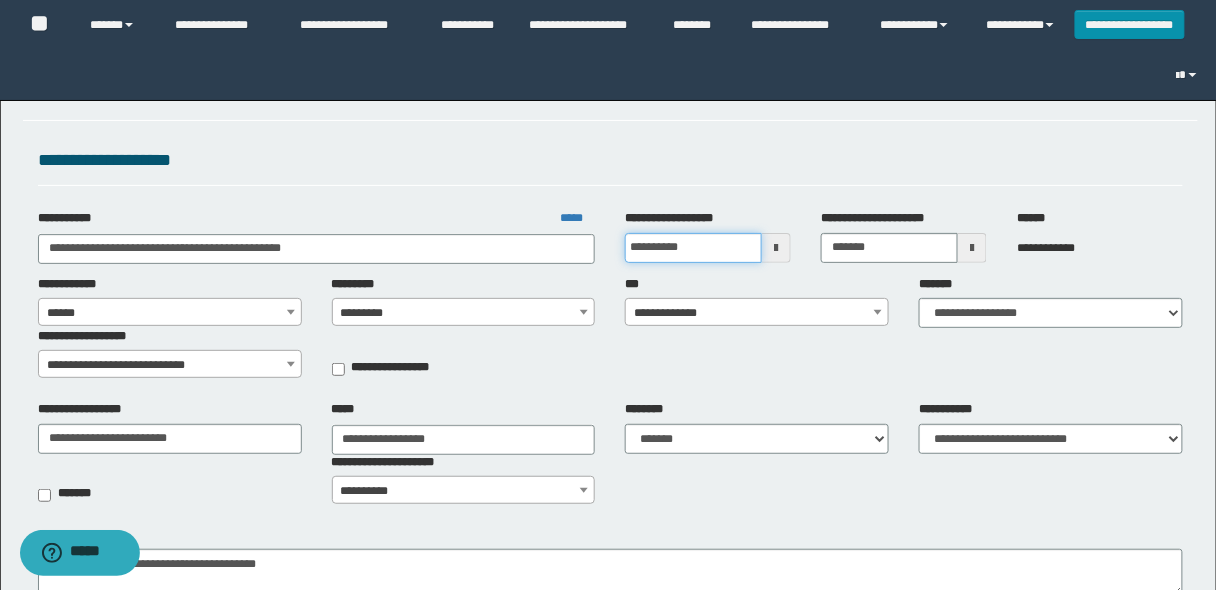 click on "**********" at bounding box center [693, 248] 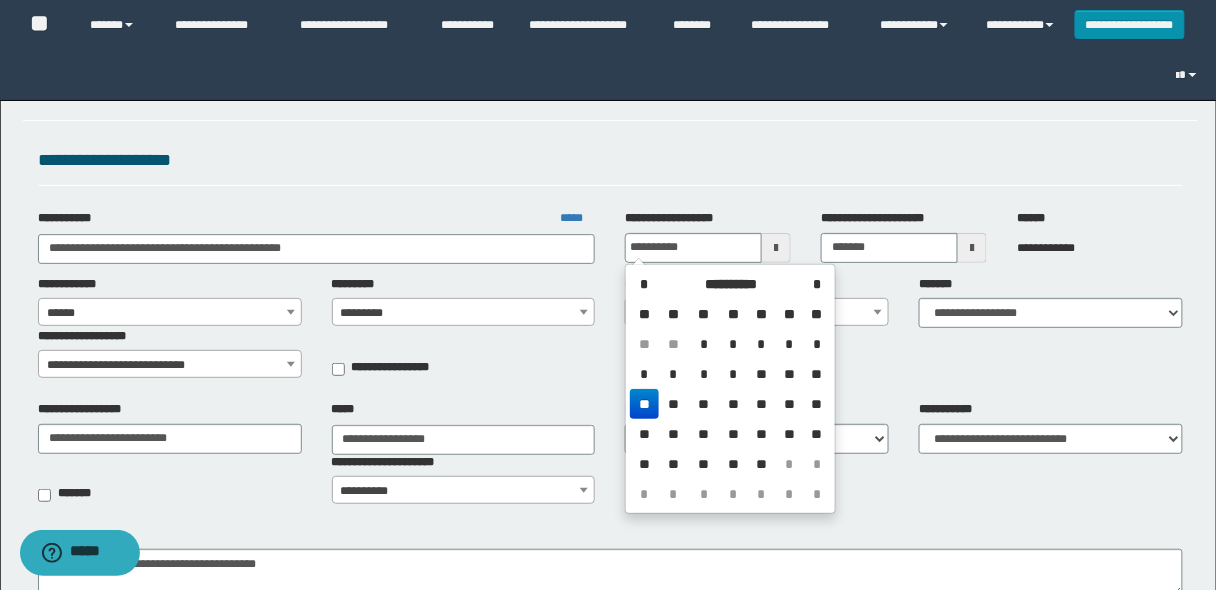 click on "**" at bounding box center (790, 374) 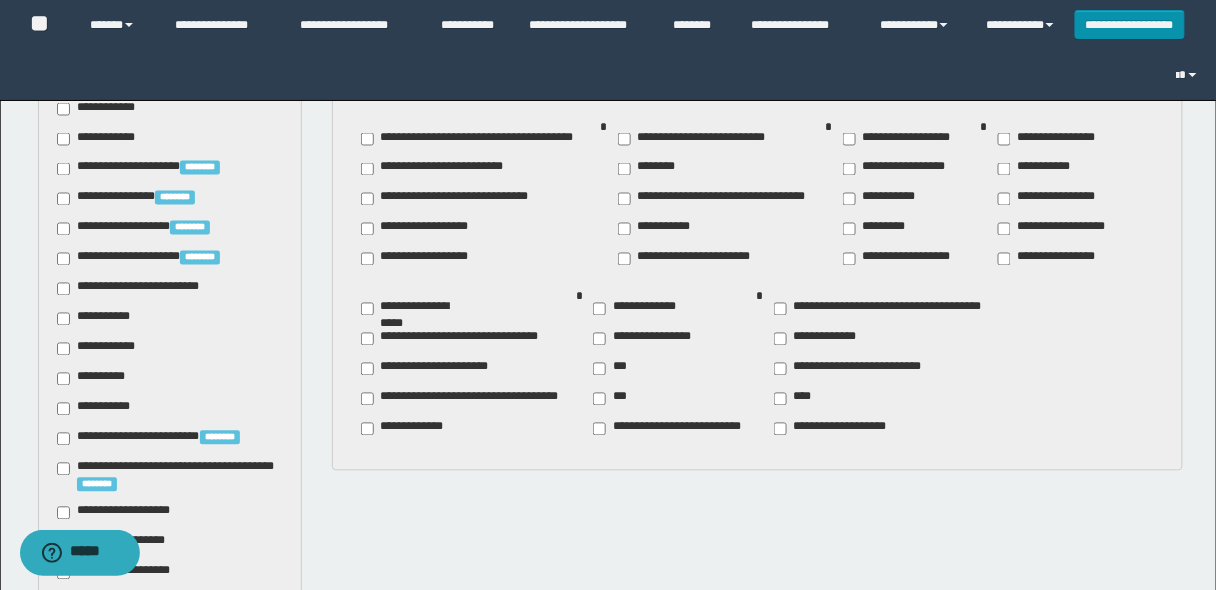 scroll, scrollTop: 880, scrollLeft: 0, axis: vertical 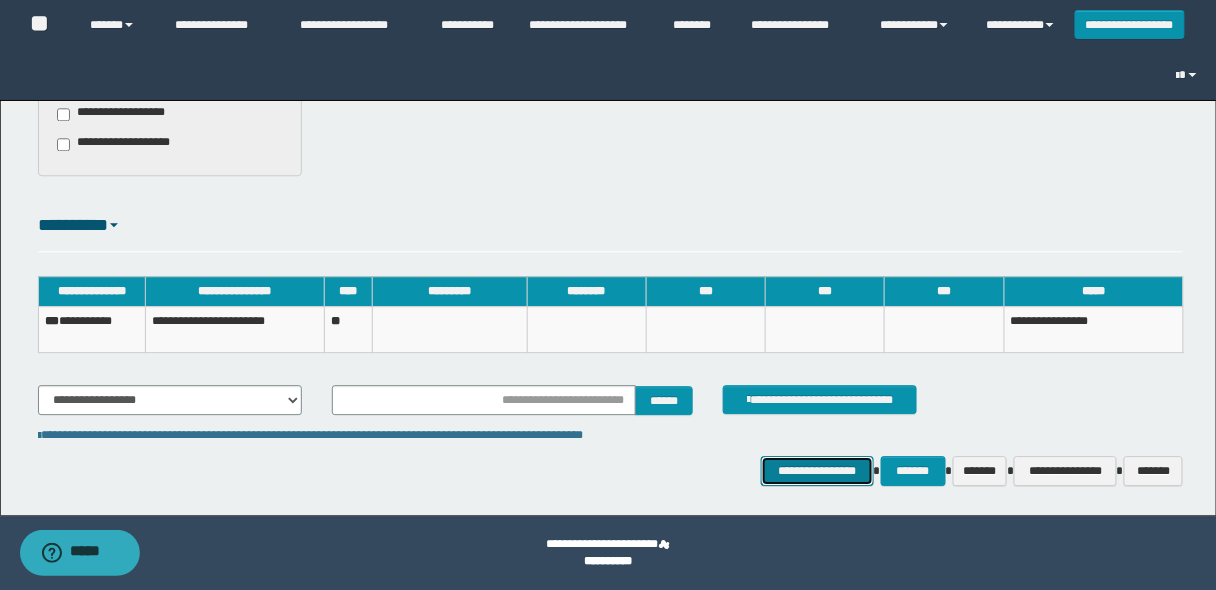 click on "**********" at bounding box center [817, 470] 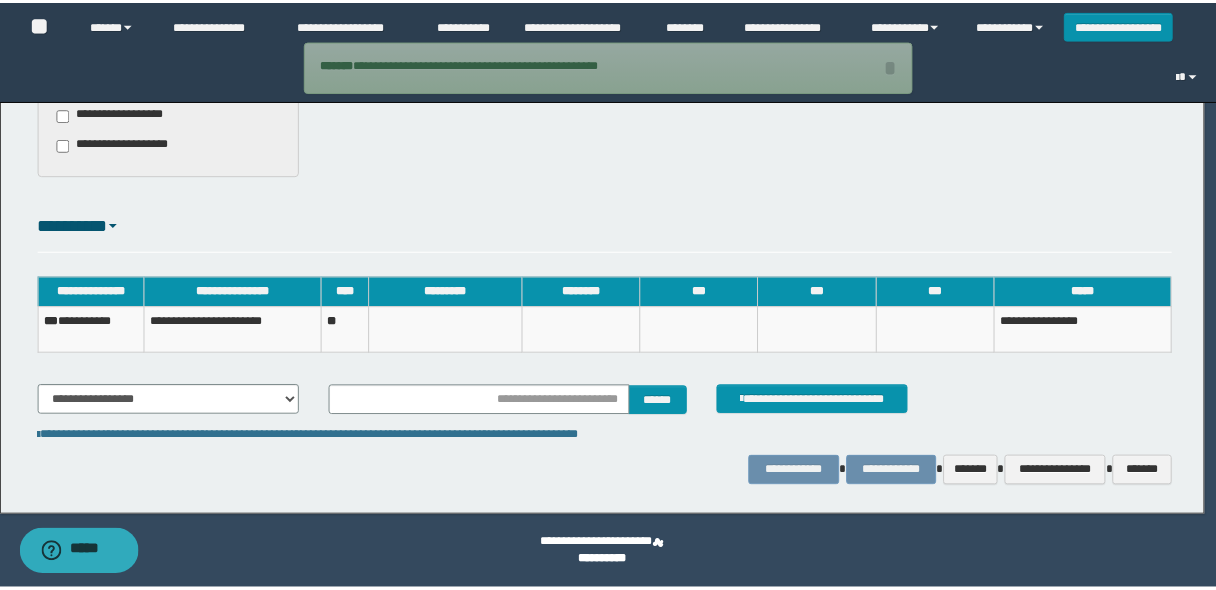 scroll, scrollTop: 1196, scrollLeft: 0, axis: vertical 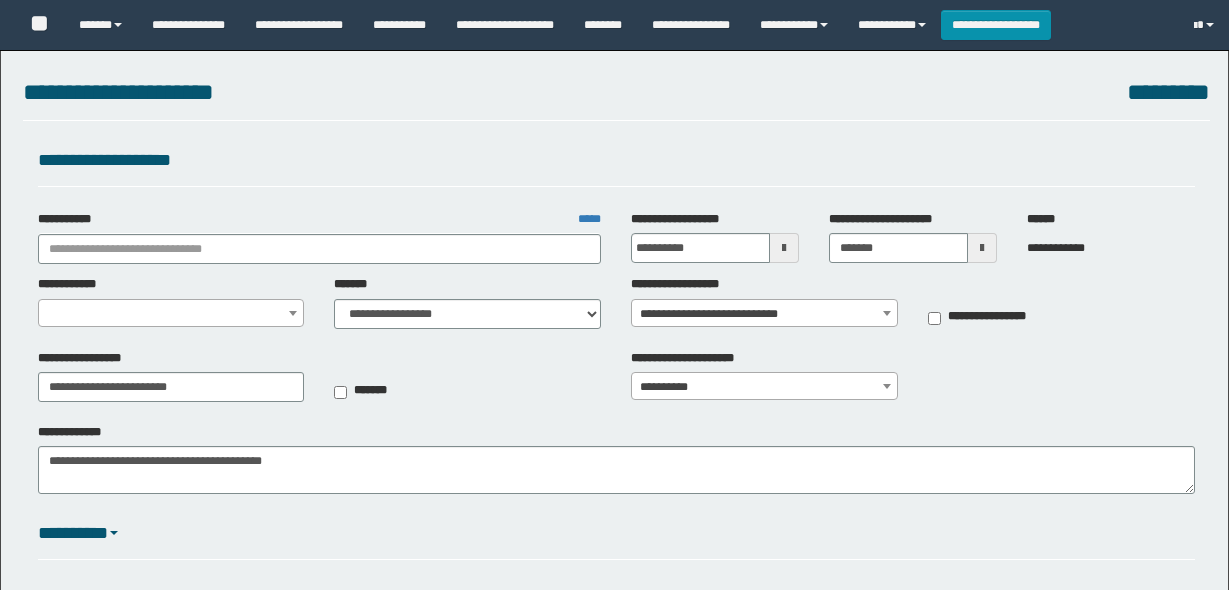 select on "*" 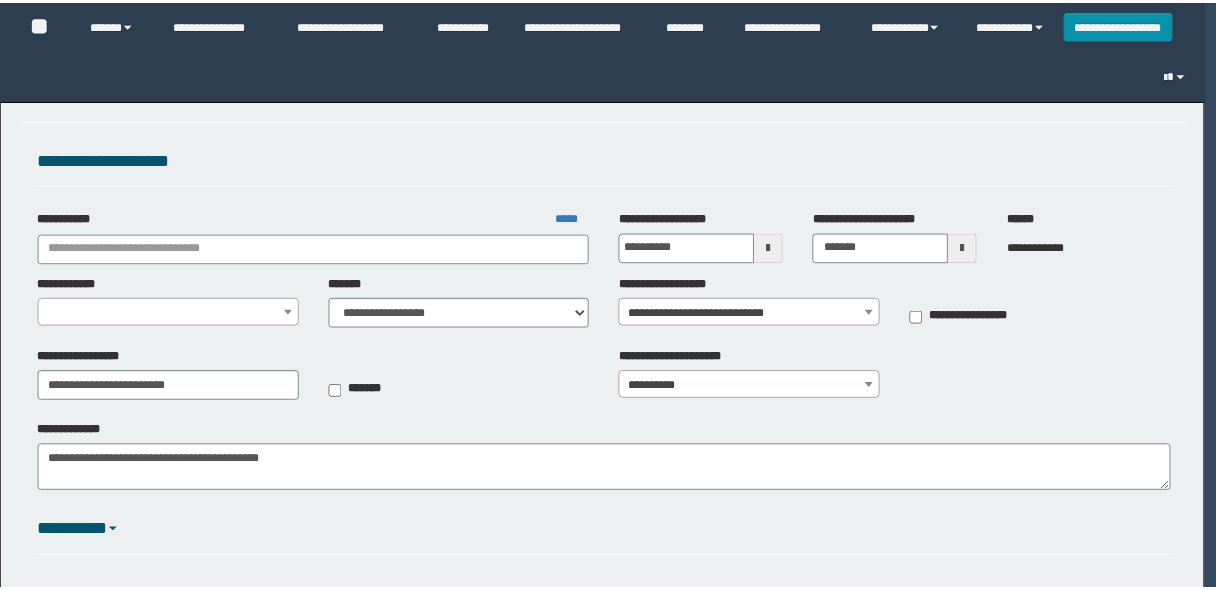 scroll, scrollTop: 0, scrollLeft: 0, axis: both 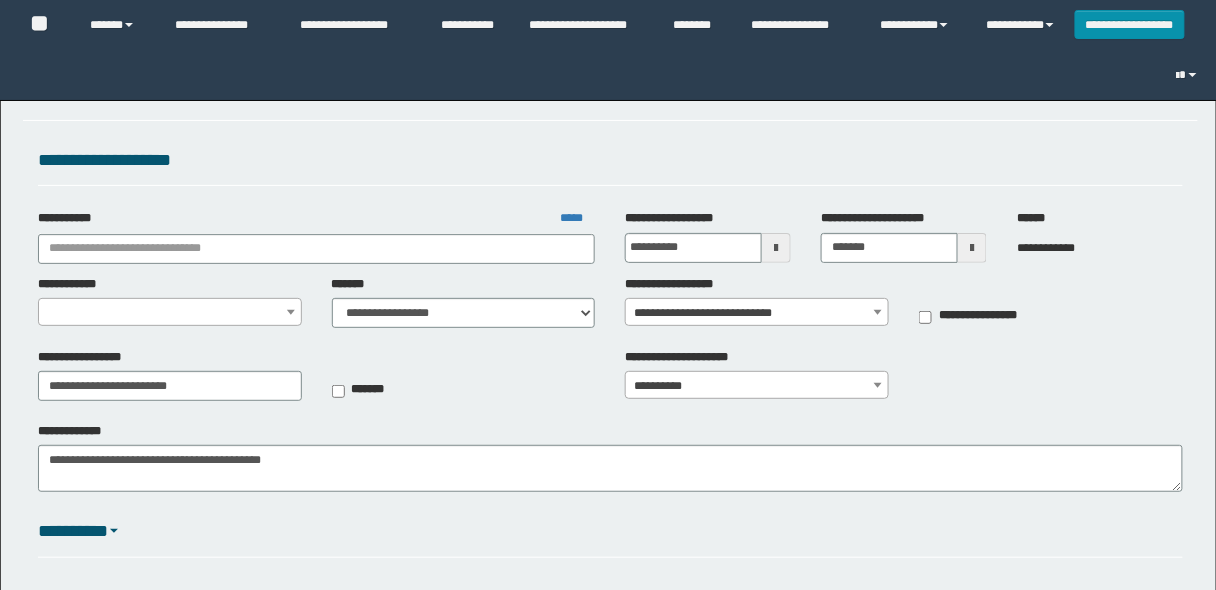 type on "**********" 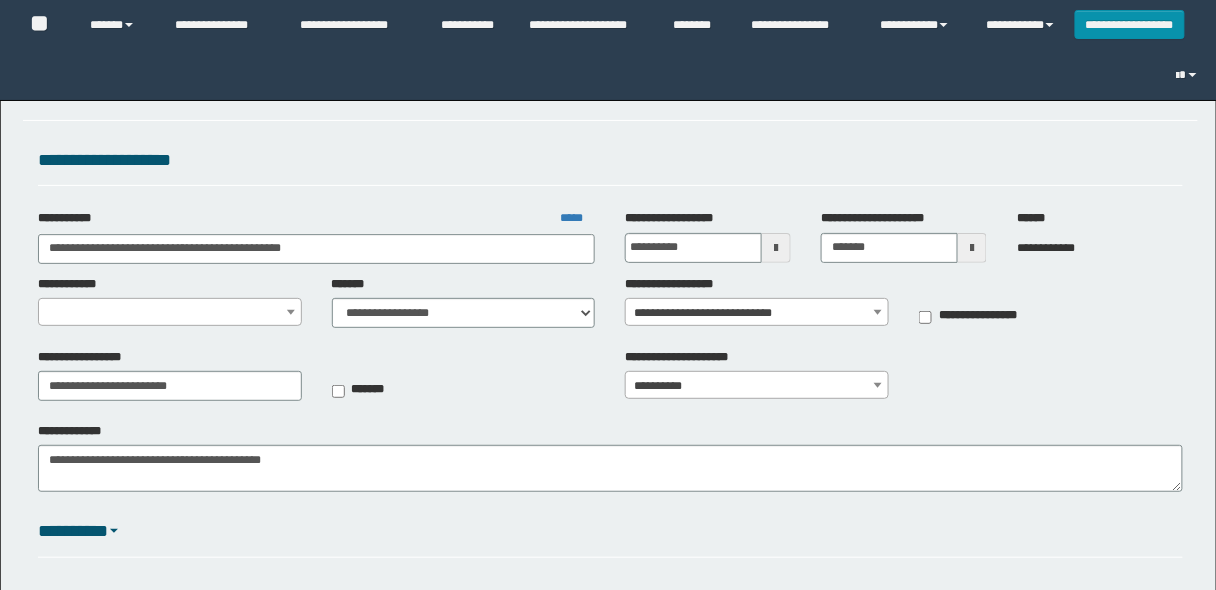 select on "*" 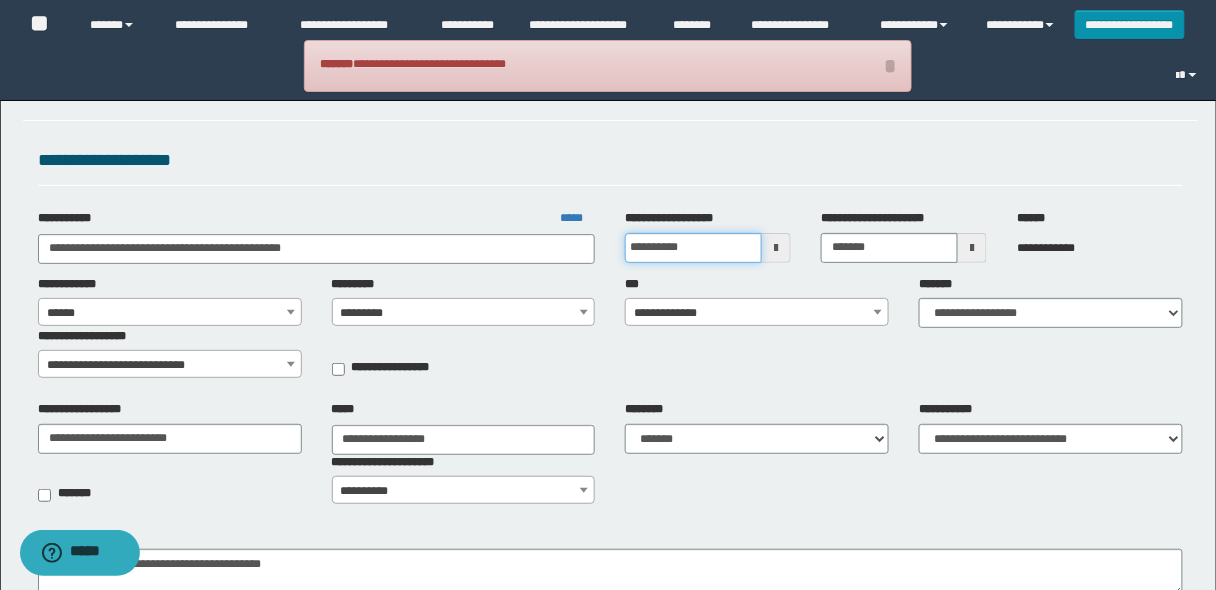 click on "**********" at bounding box center (693, 248) 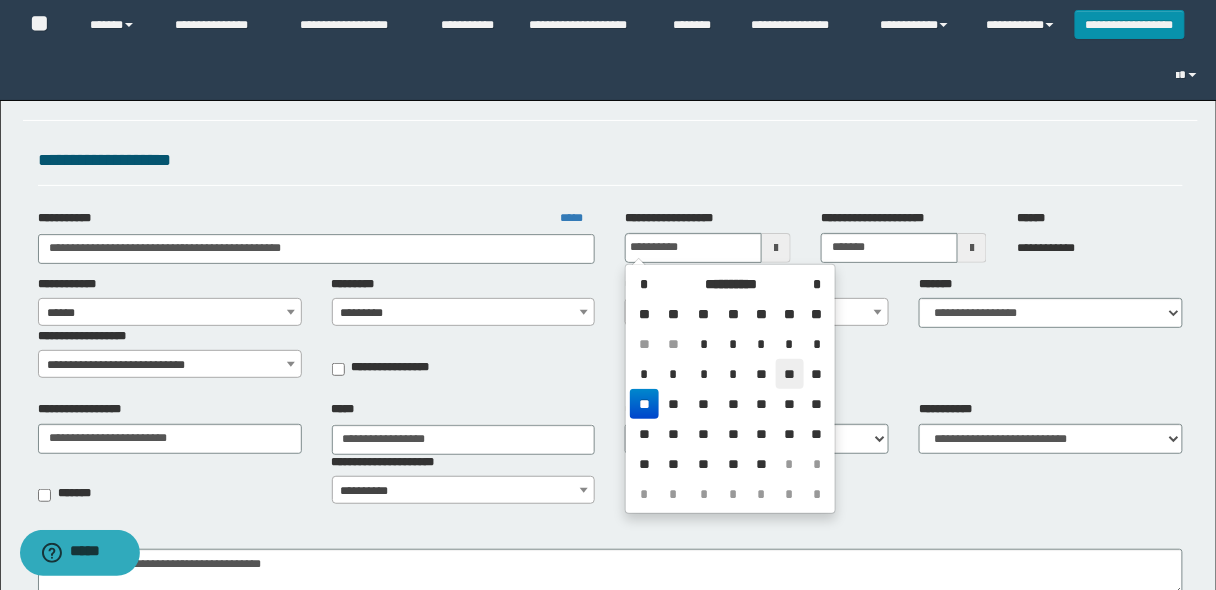 click on "**" at bounding box center (790, 374) 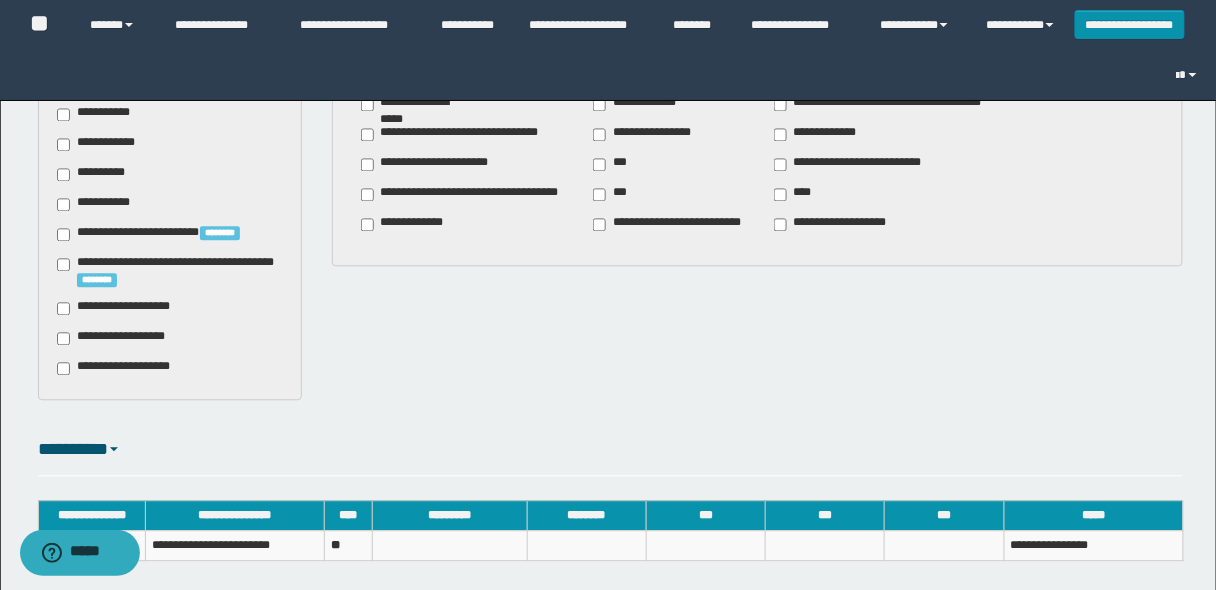 scroll, scrollTop: 796, scrollLeft: 0, axis: vertical 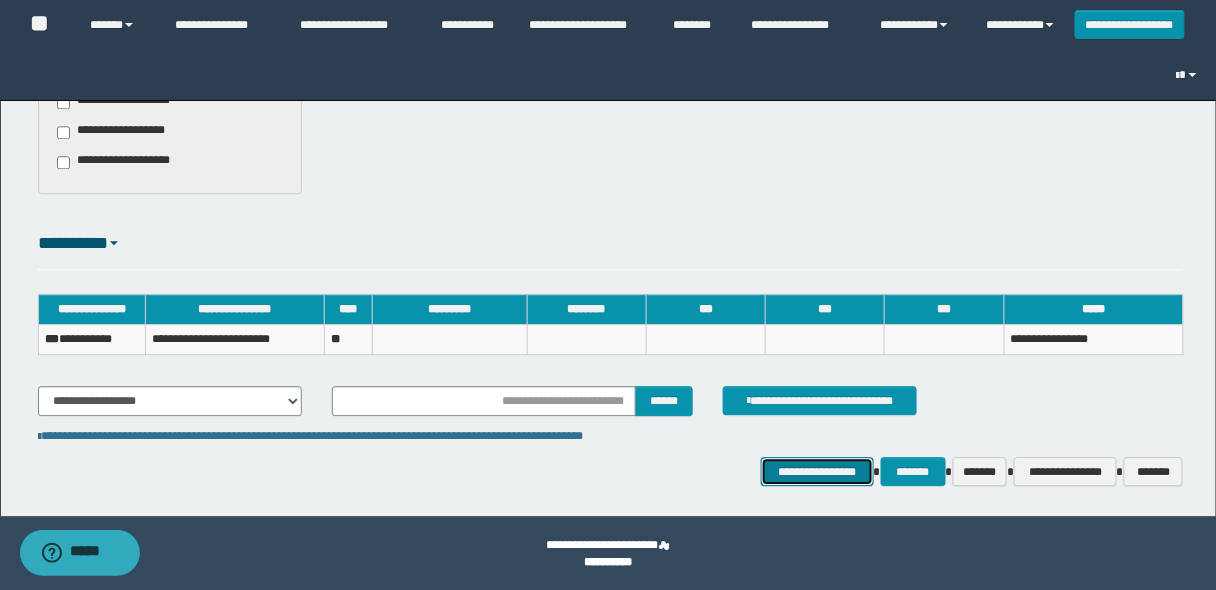 click on "**********" at bounding box center [817, 471] 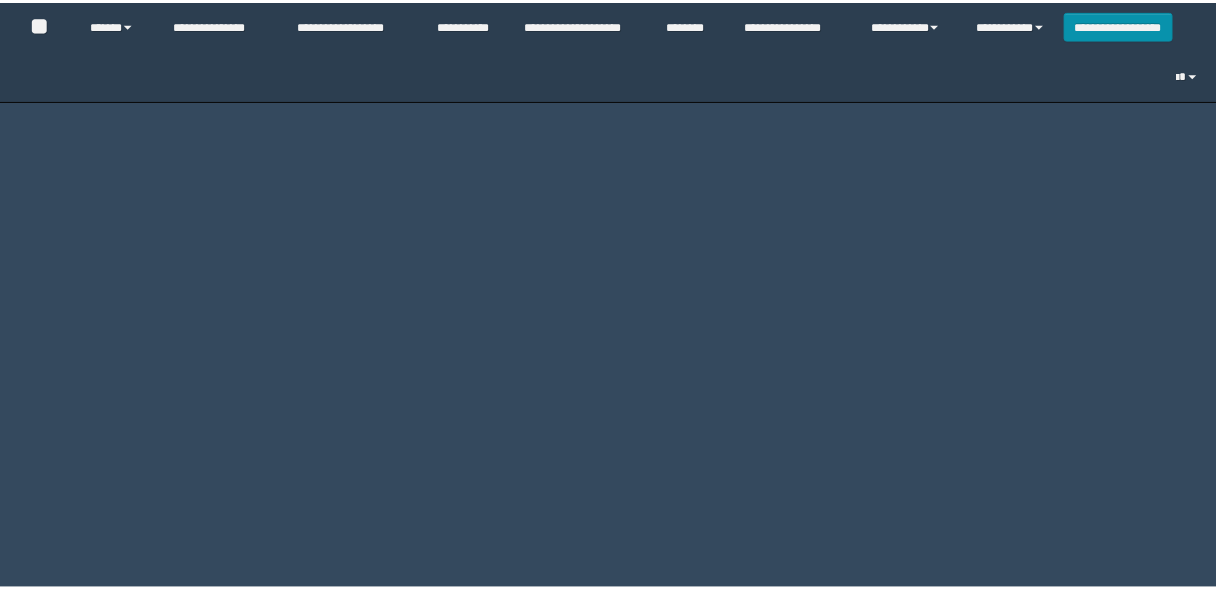 scroll, scrollTop: 0, scrollLeft: 0, axis: both 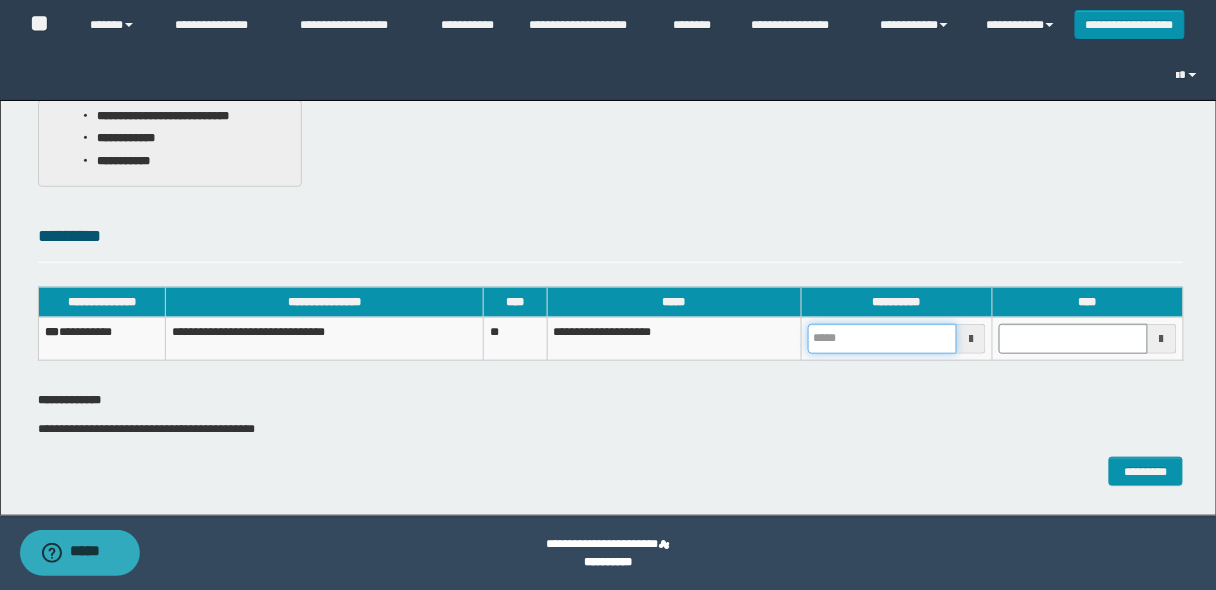 click at bounding box center (882, 339) 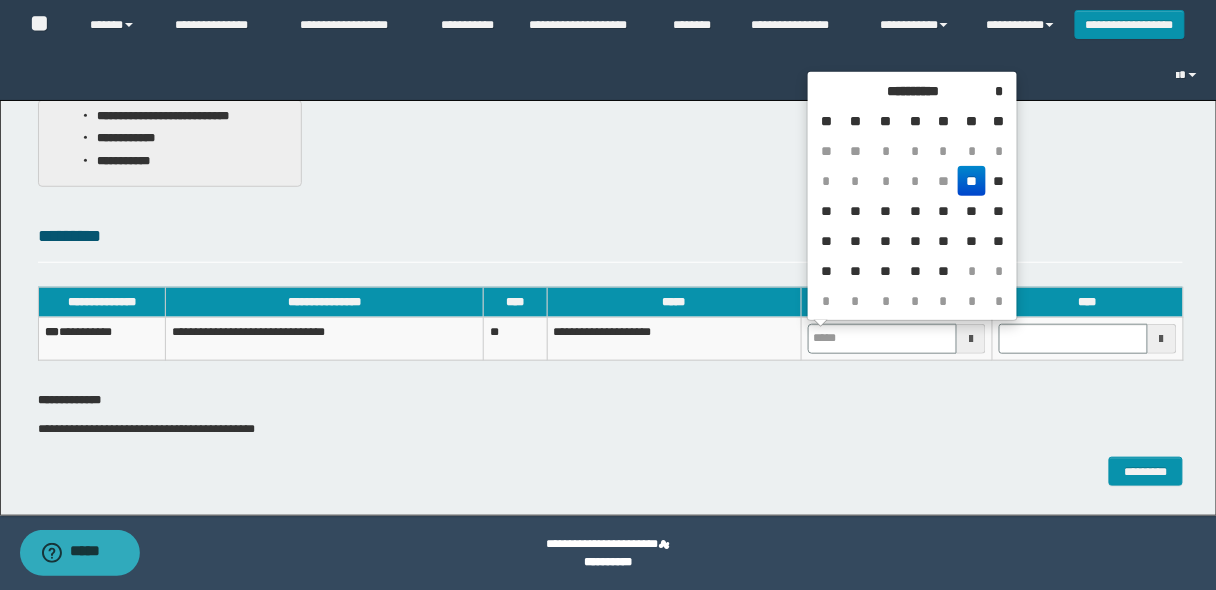 click on "**" at bounding box center (972, 181) 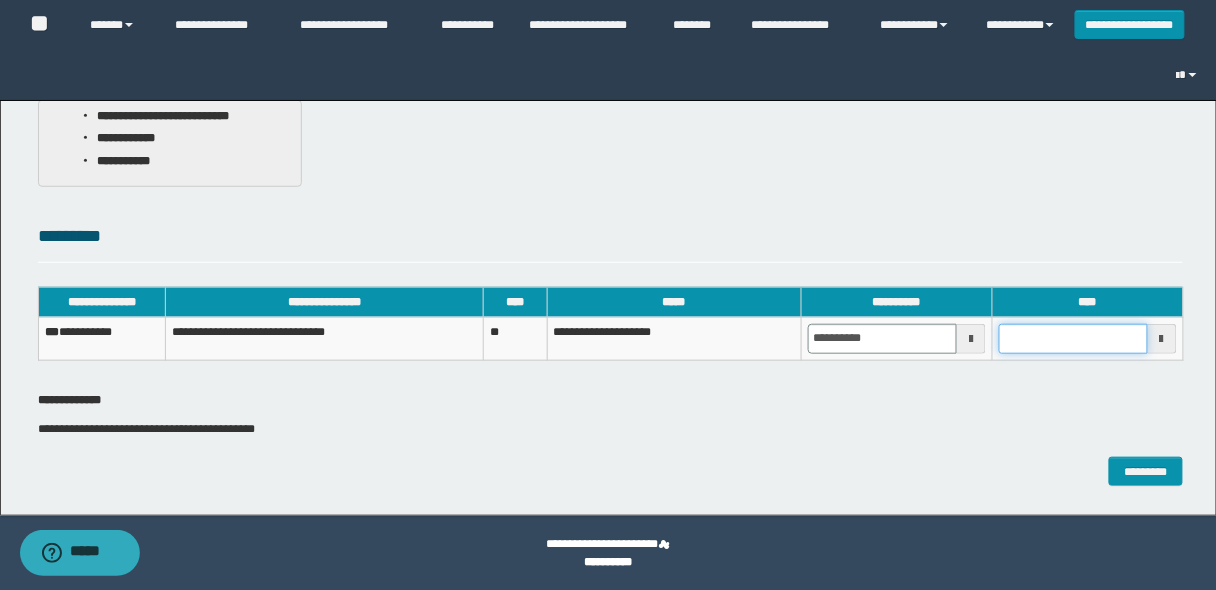 click at bounding box center [1073, 339] 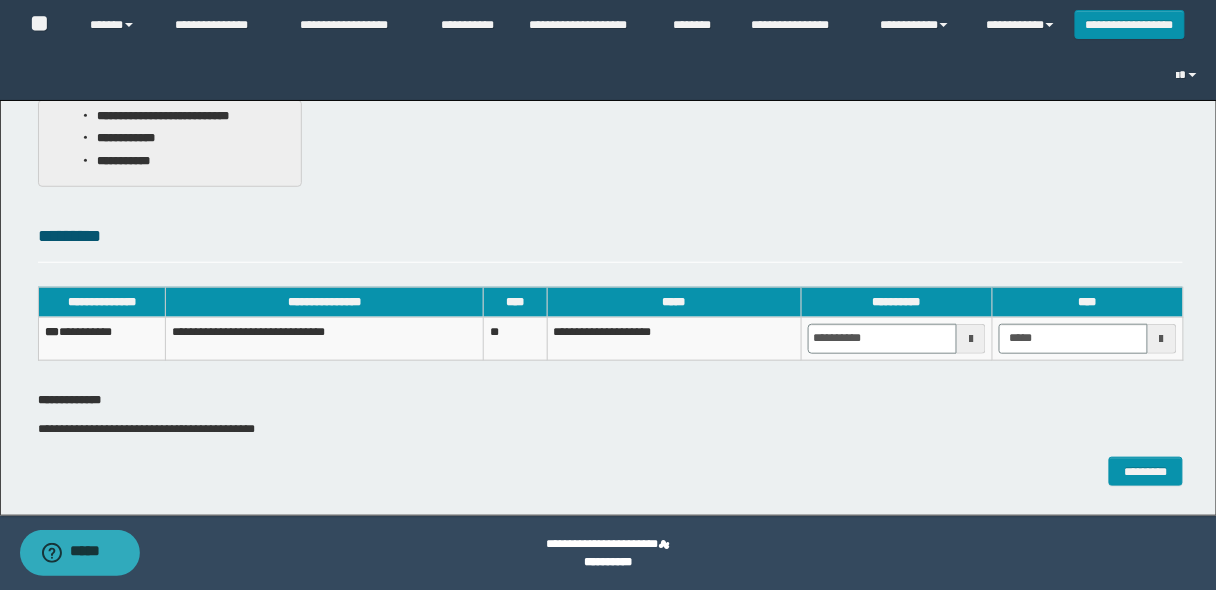 type on "*******" 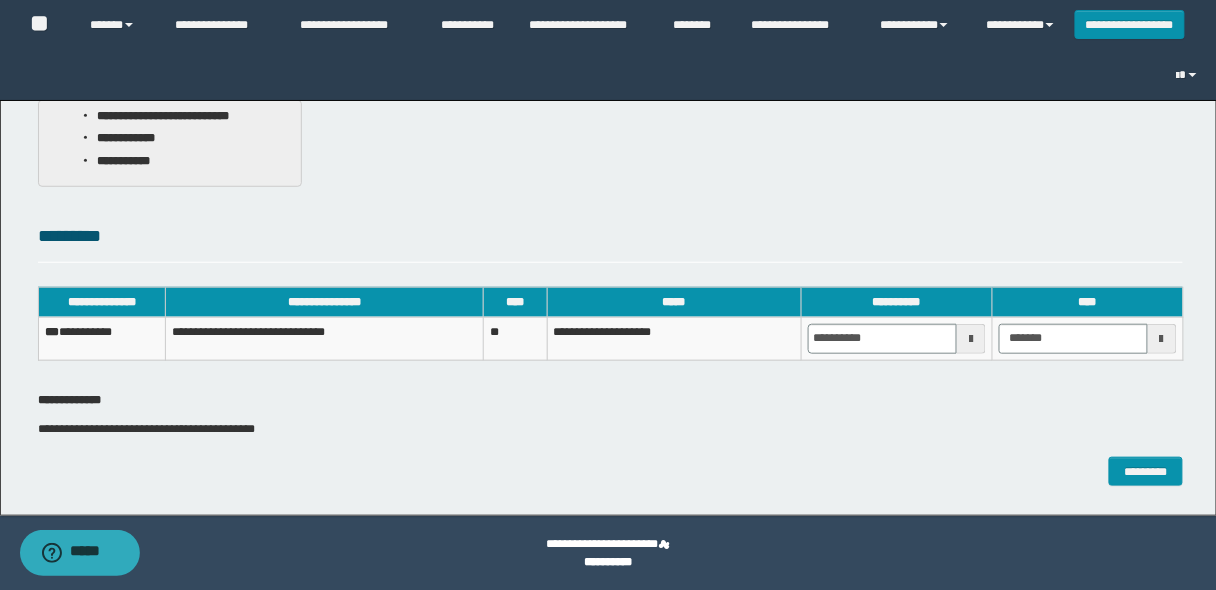 click on "**********" at bounding box center (611, 418) 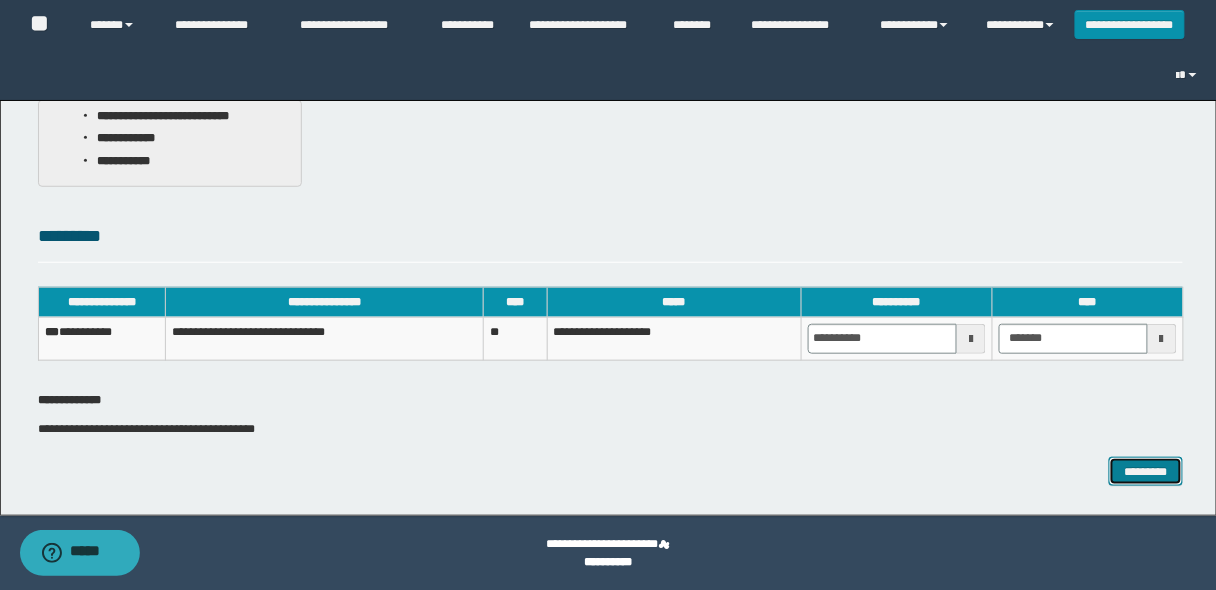 click on "*********" at bounding box center (1146, 471) 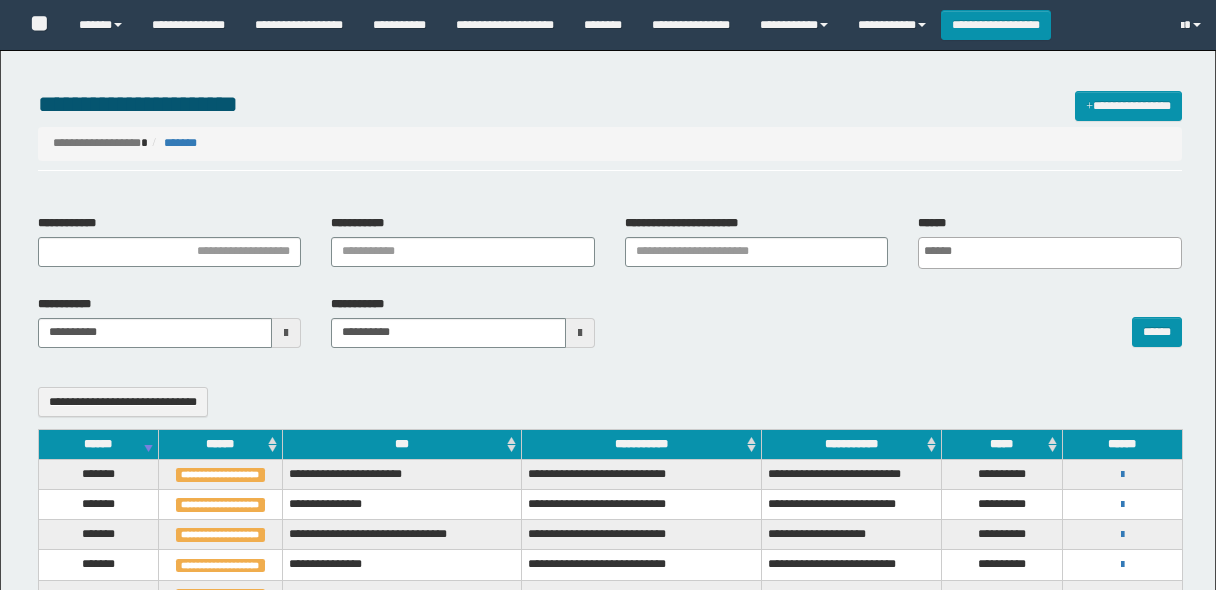 select 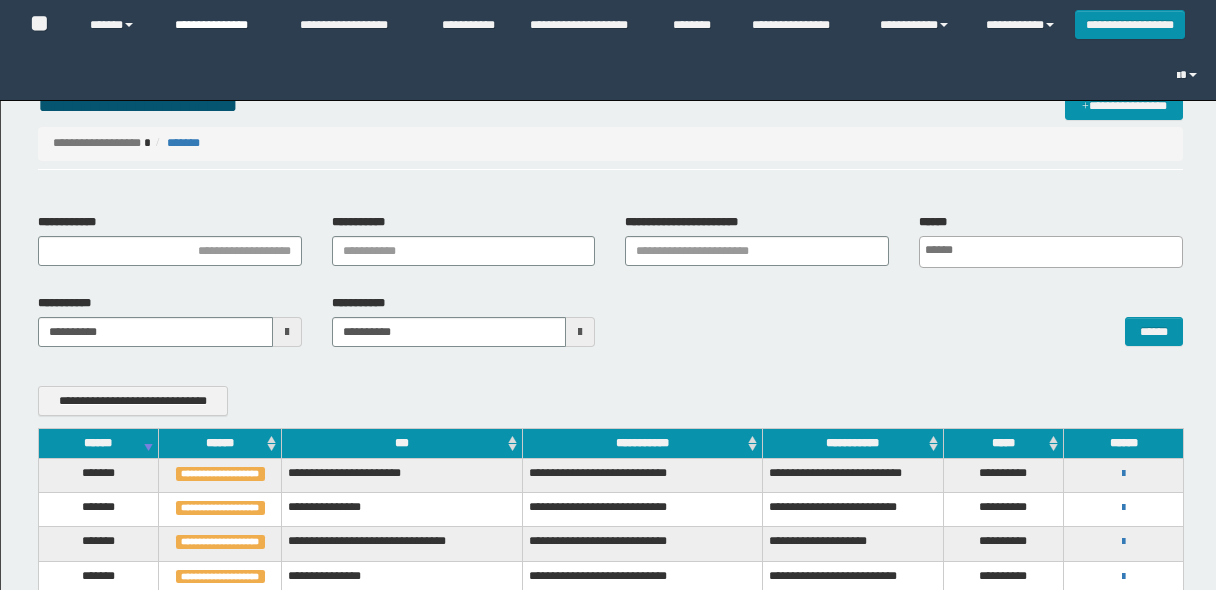 scroll, scrollTop: 480, scrollLeft: 0, axis: vertical 